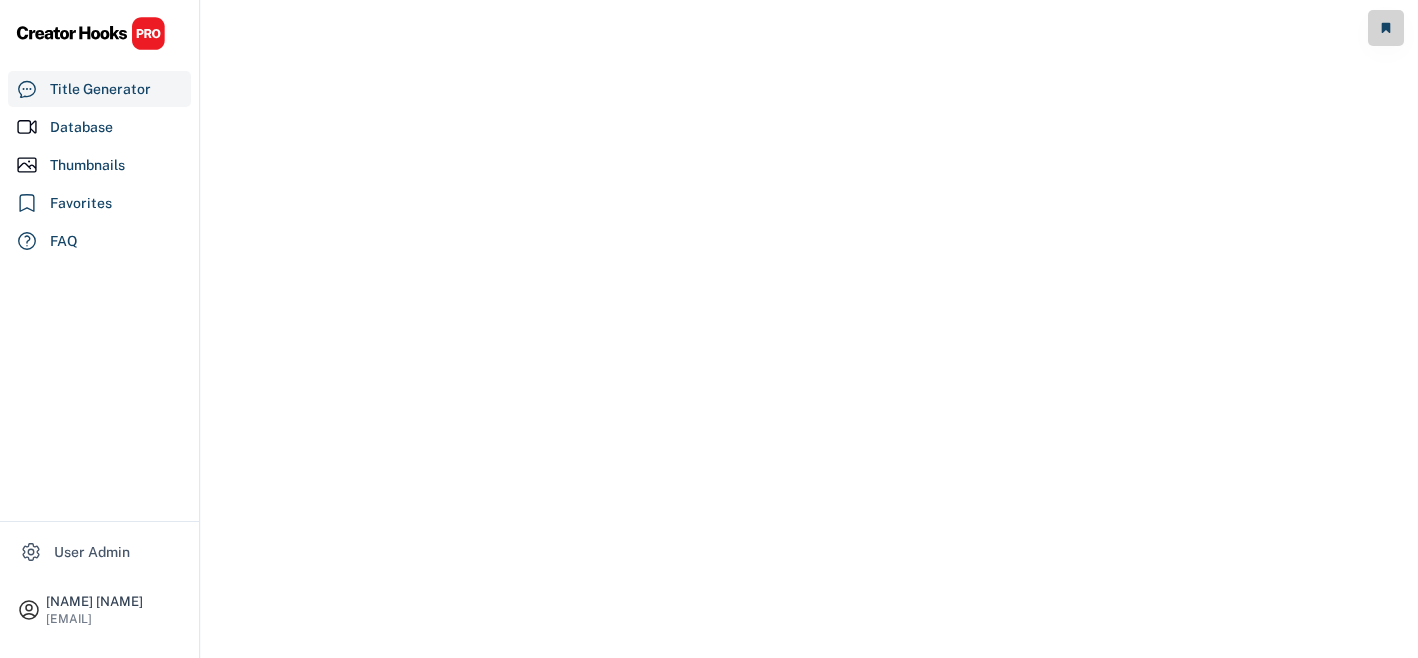 scroll, scrollTop: 0, scrollLeft: 0, axis: both 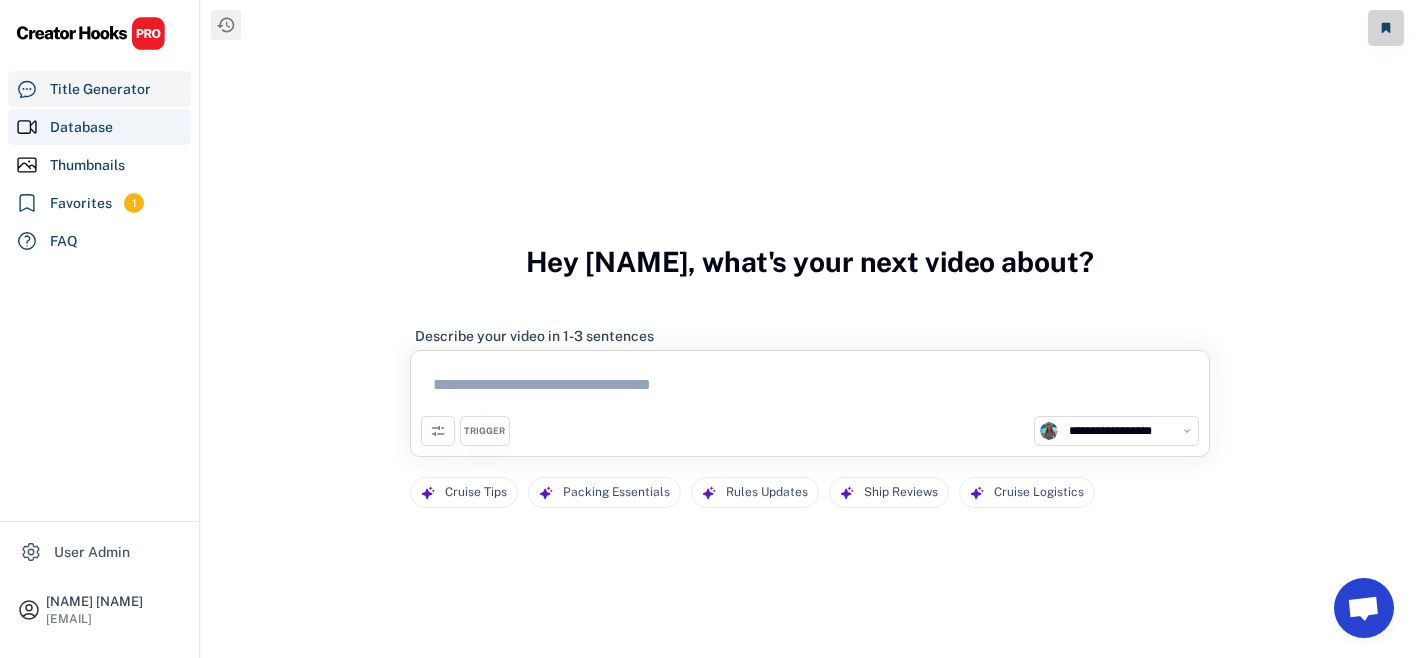 click on "Database" at bounding box center [81, 127] 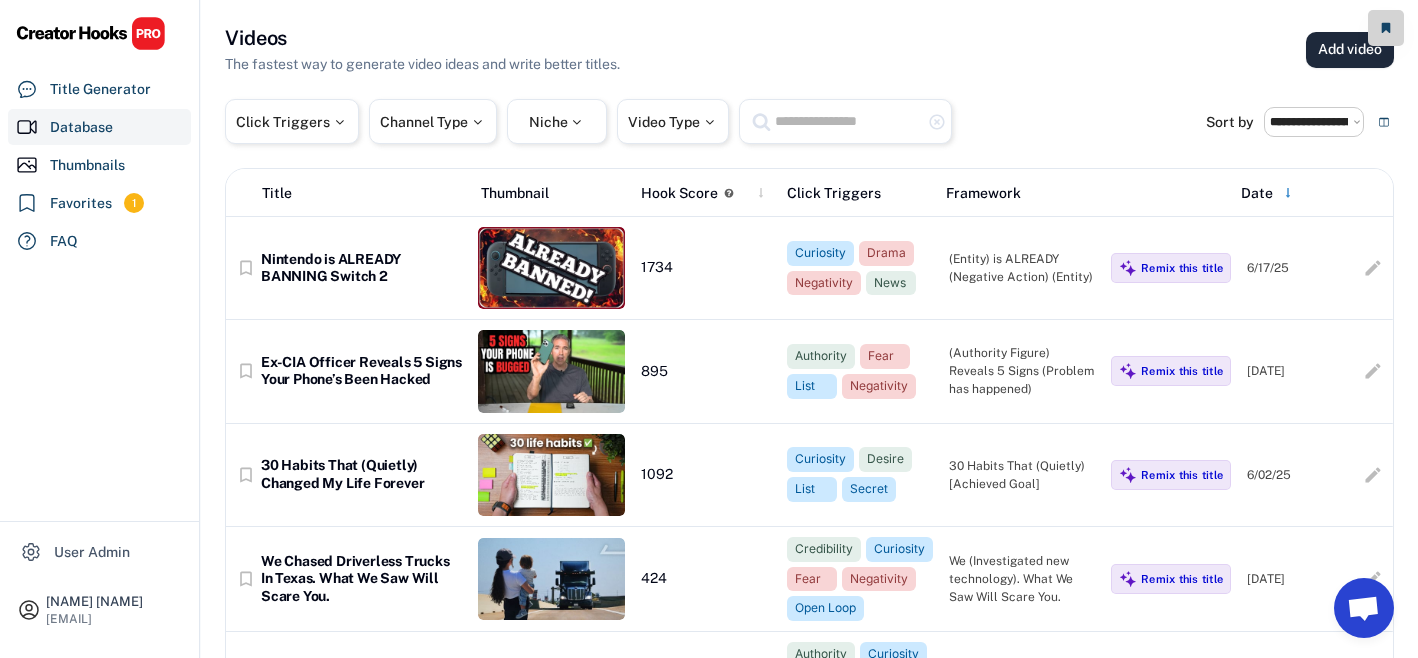 click on "Add video" at bounding box center [1350, 50] 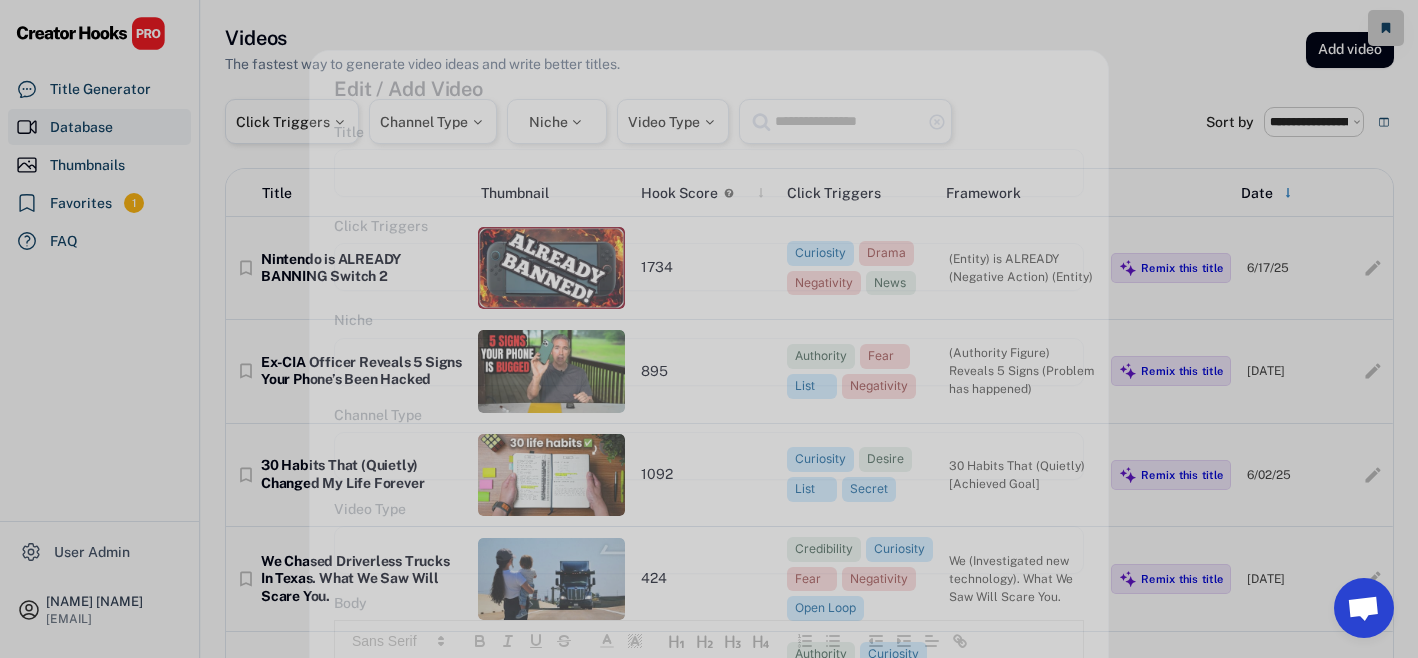 select 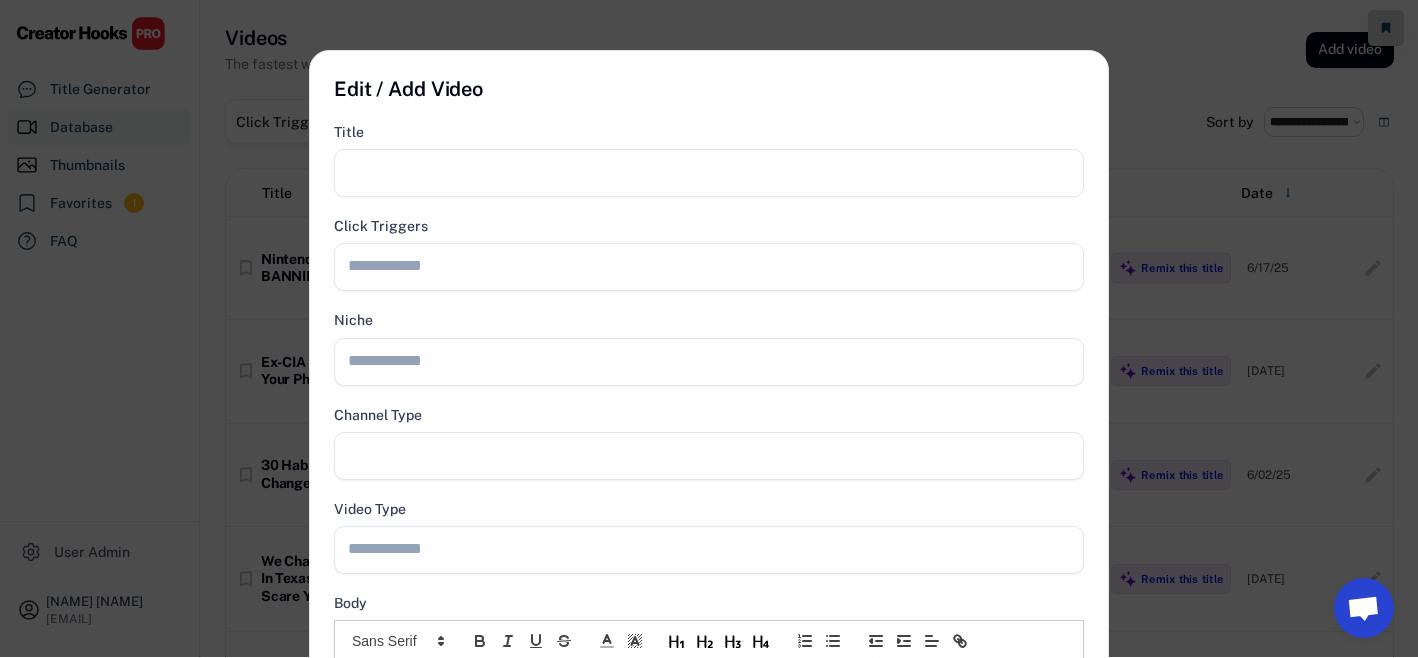 select 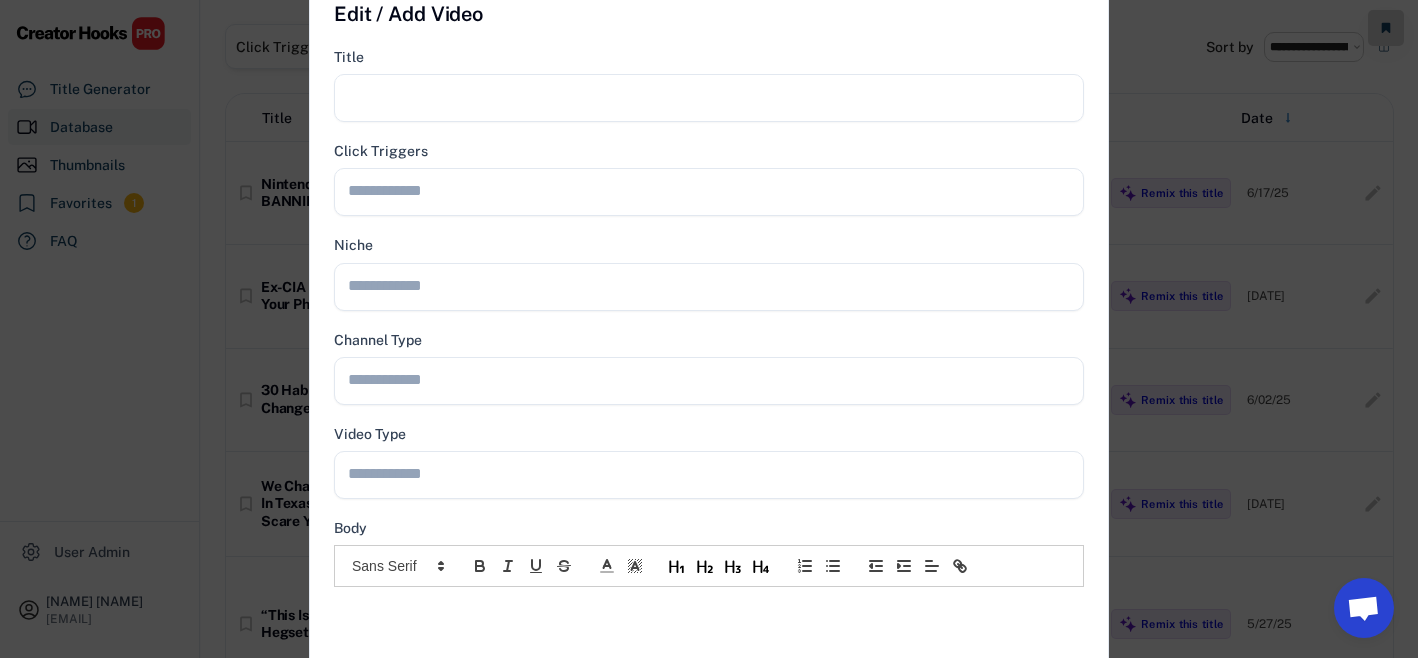 scroll, scrollTop: 325, scrollLeft: 0, axis: vertical 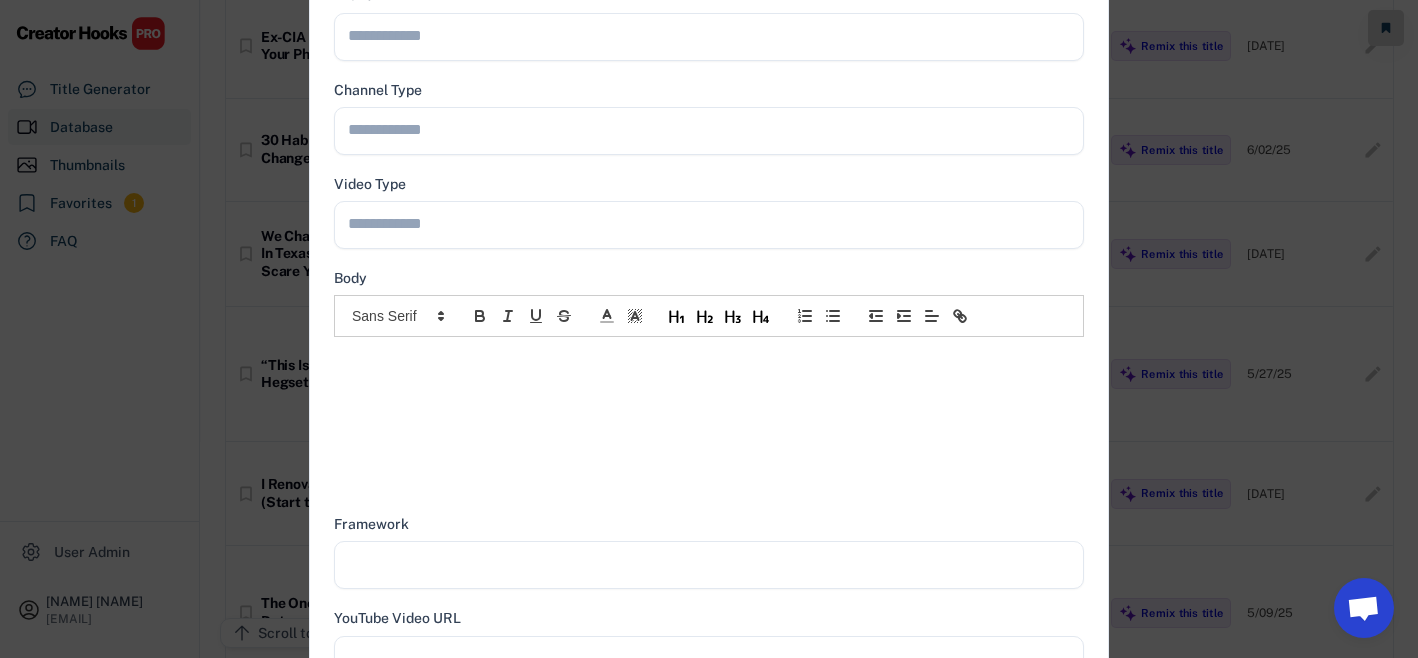 click at bounding box center (709, 416) 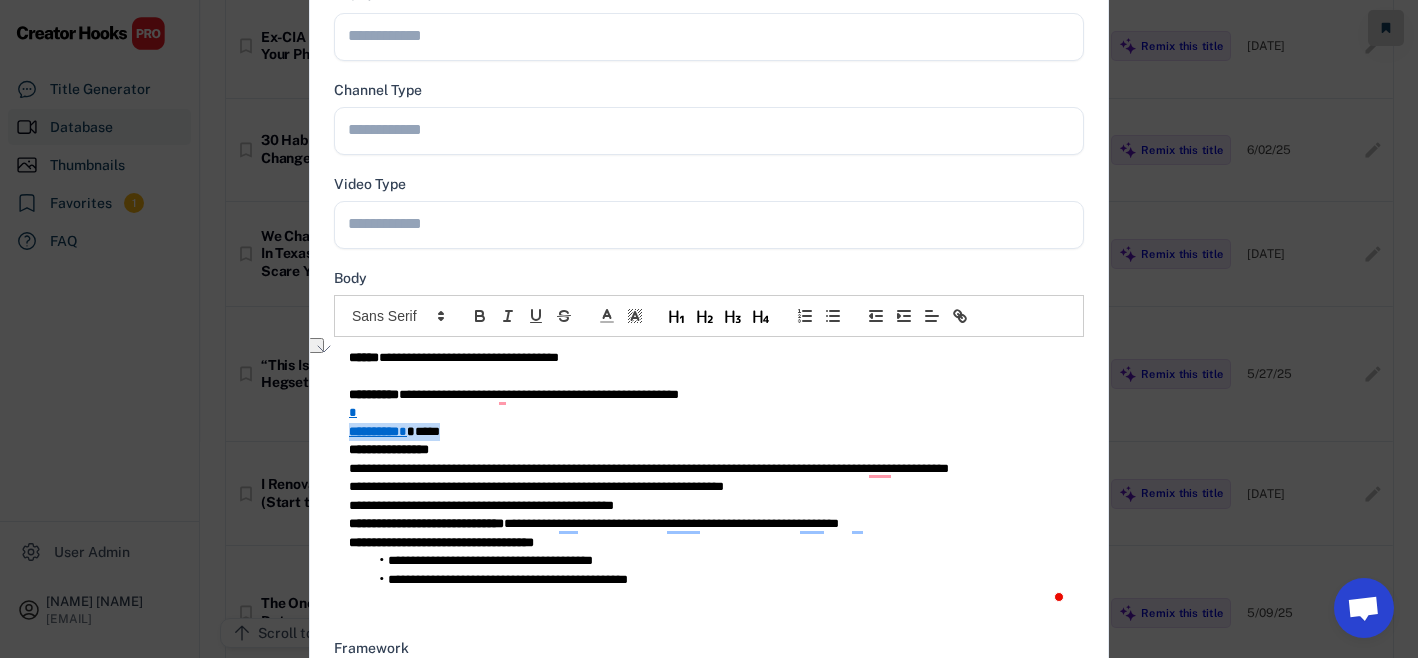 type on "**********" 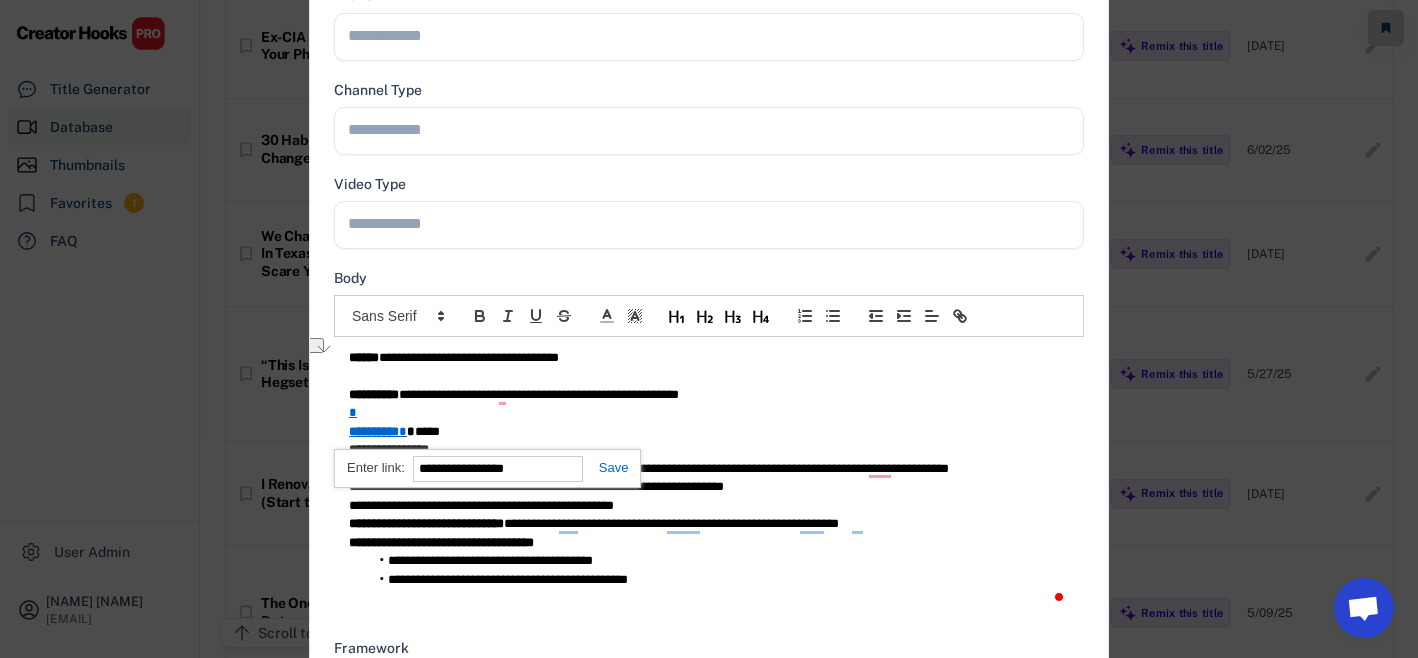 type 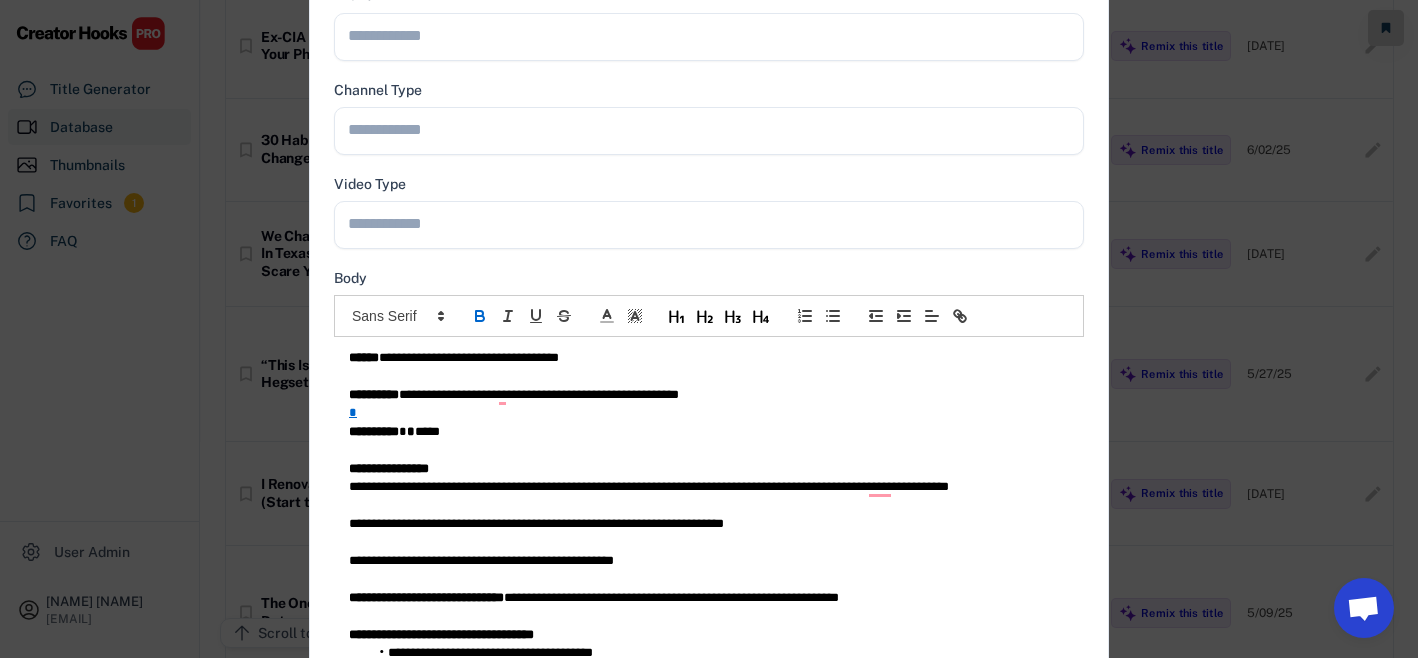 click on "**********" at bounding box center (709, 358) 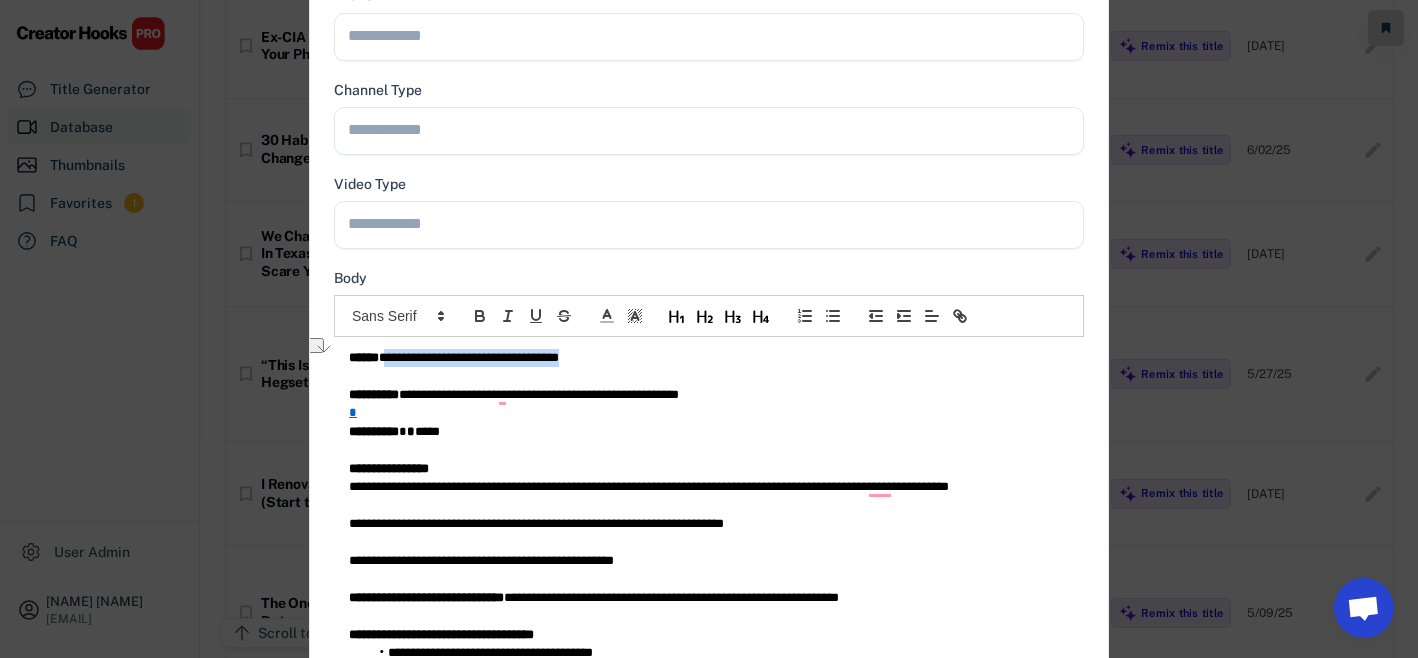 scroll, scrollTop: 0, scrollLeft: 0, axis: both 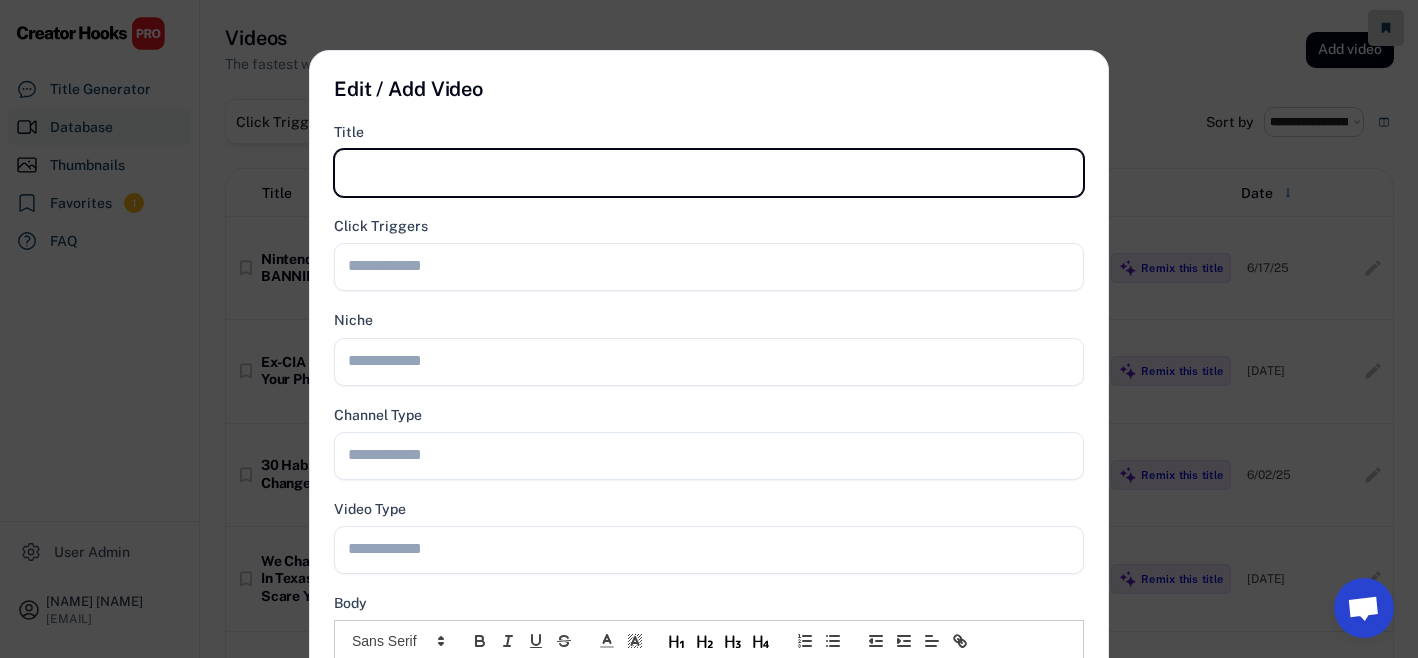 click at bounding box center (709, 173) 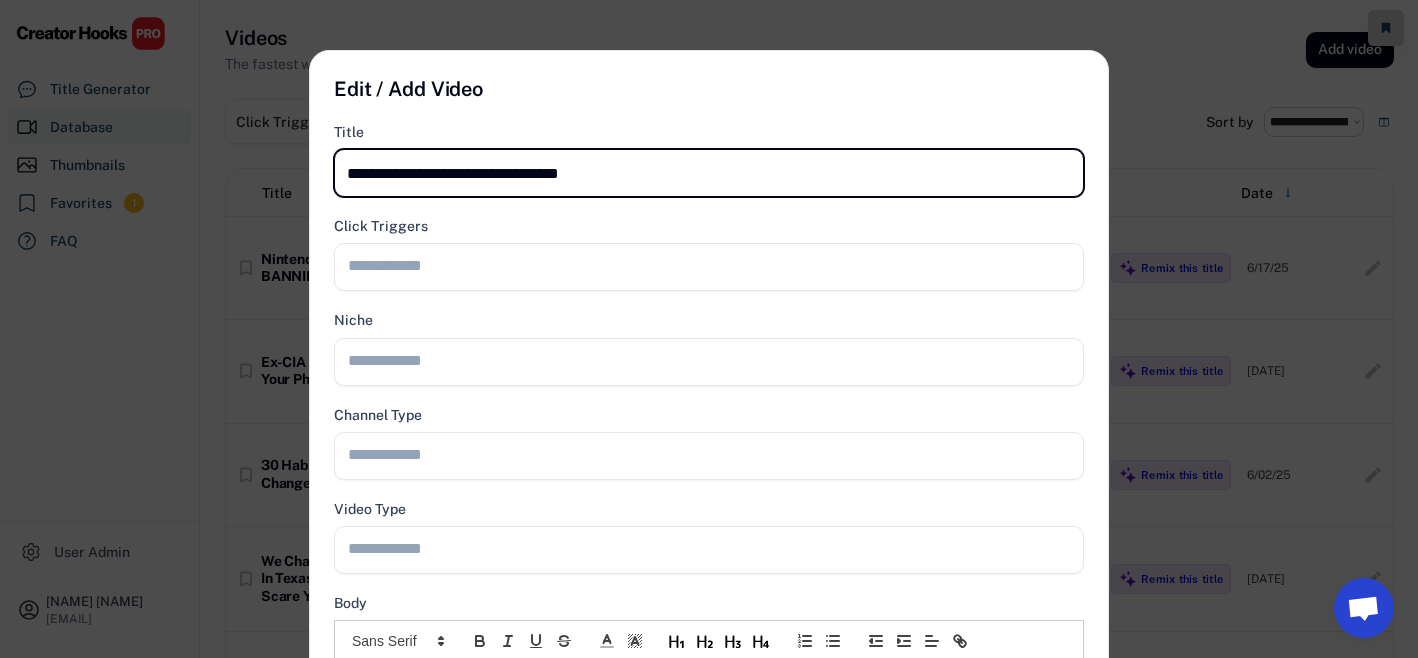 type on "**********" 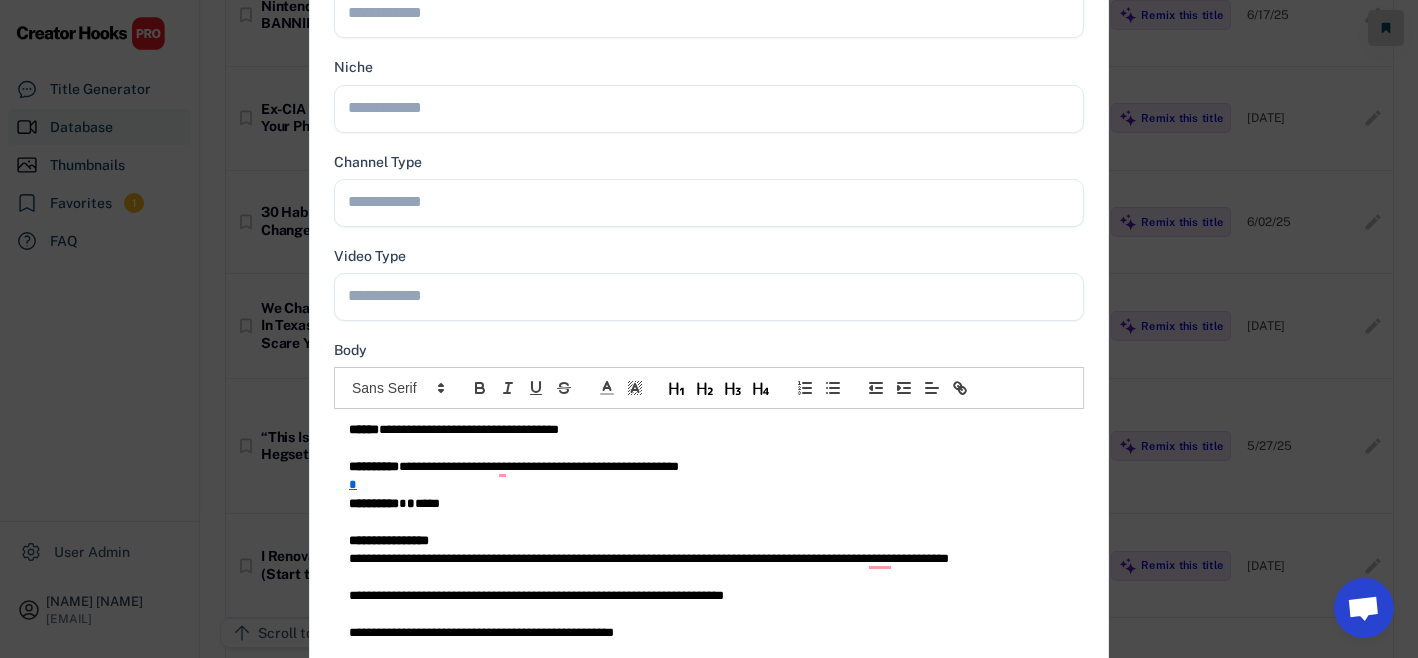 scroll, scrollTop: 386, scrollLeft: 0, axis: vertical 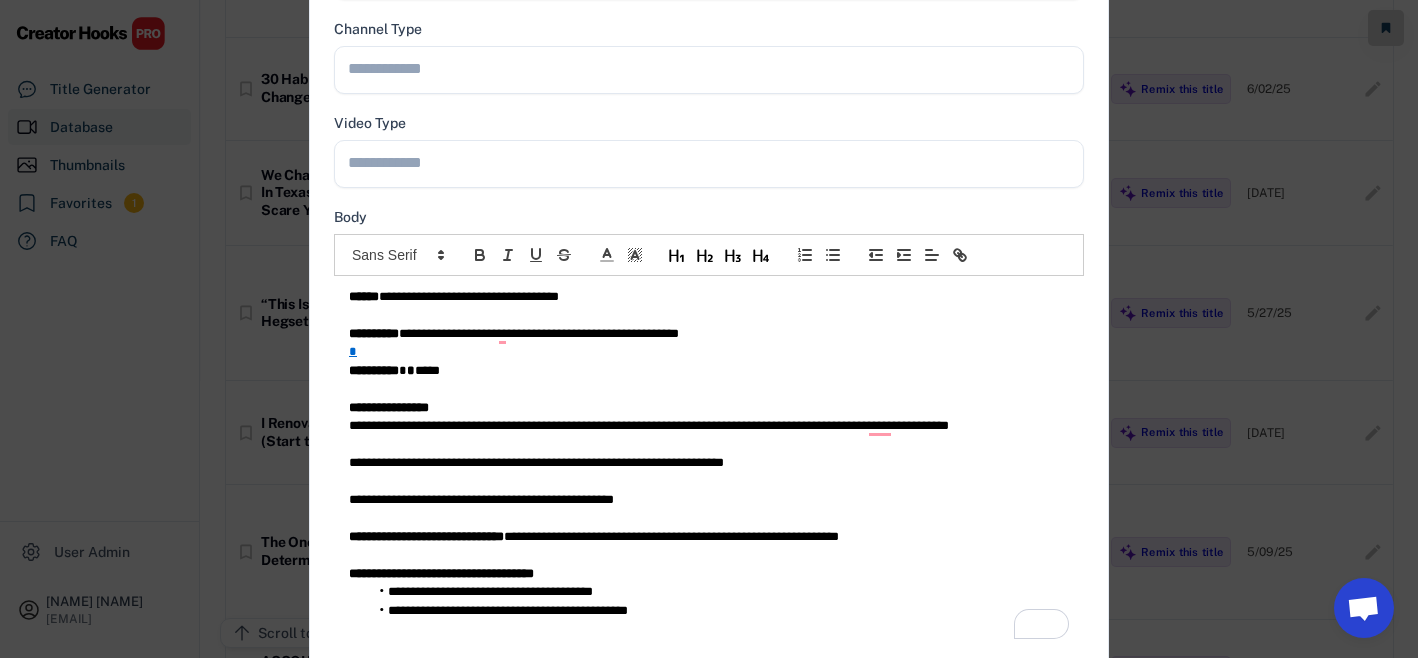click on "**********" at bounding box center (709, 334) 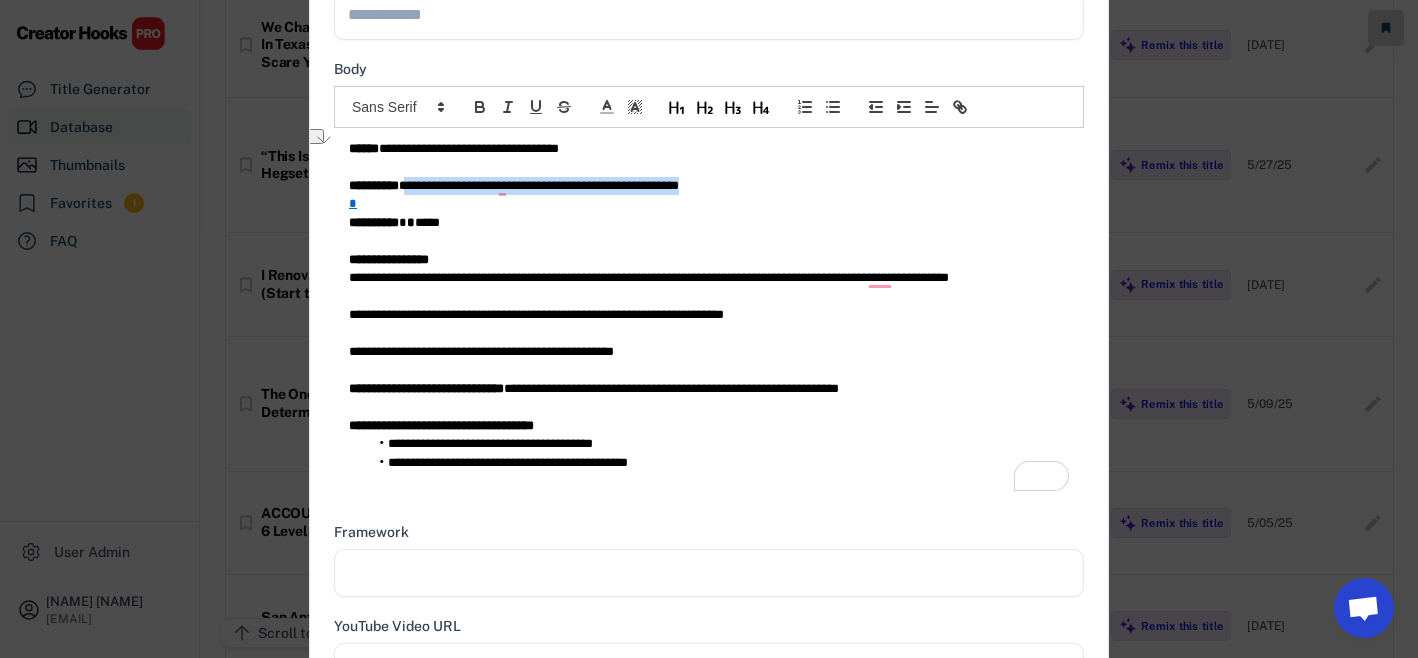 scroll, scrollTop: 964, scrollLeft: 0, axis: vertical 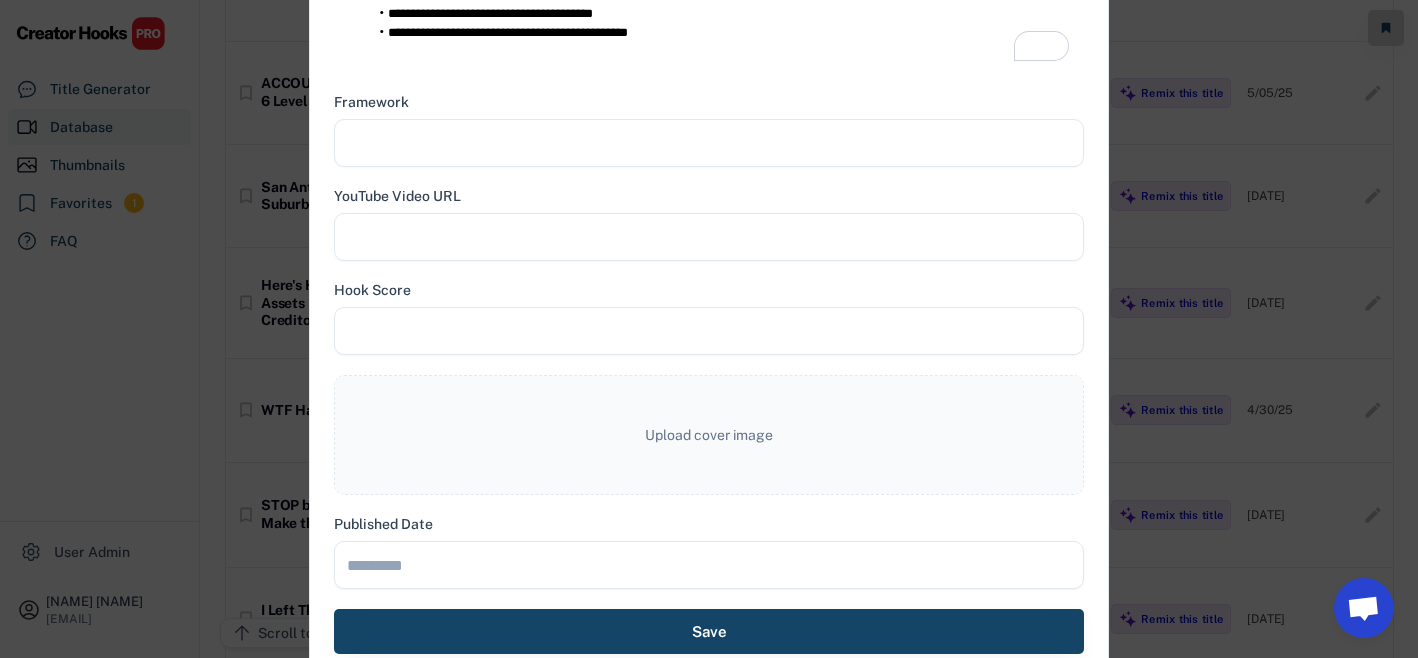 click at bounding box center (709, 143) 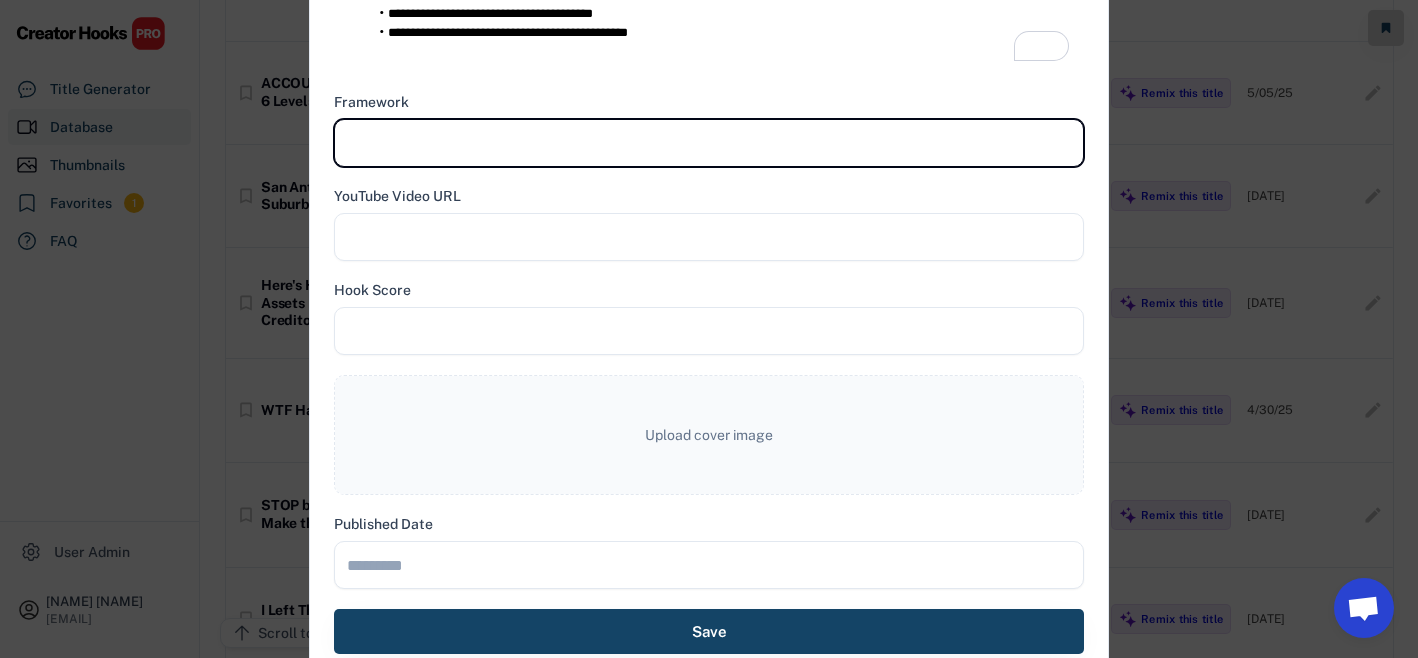paste on "**********" 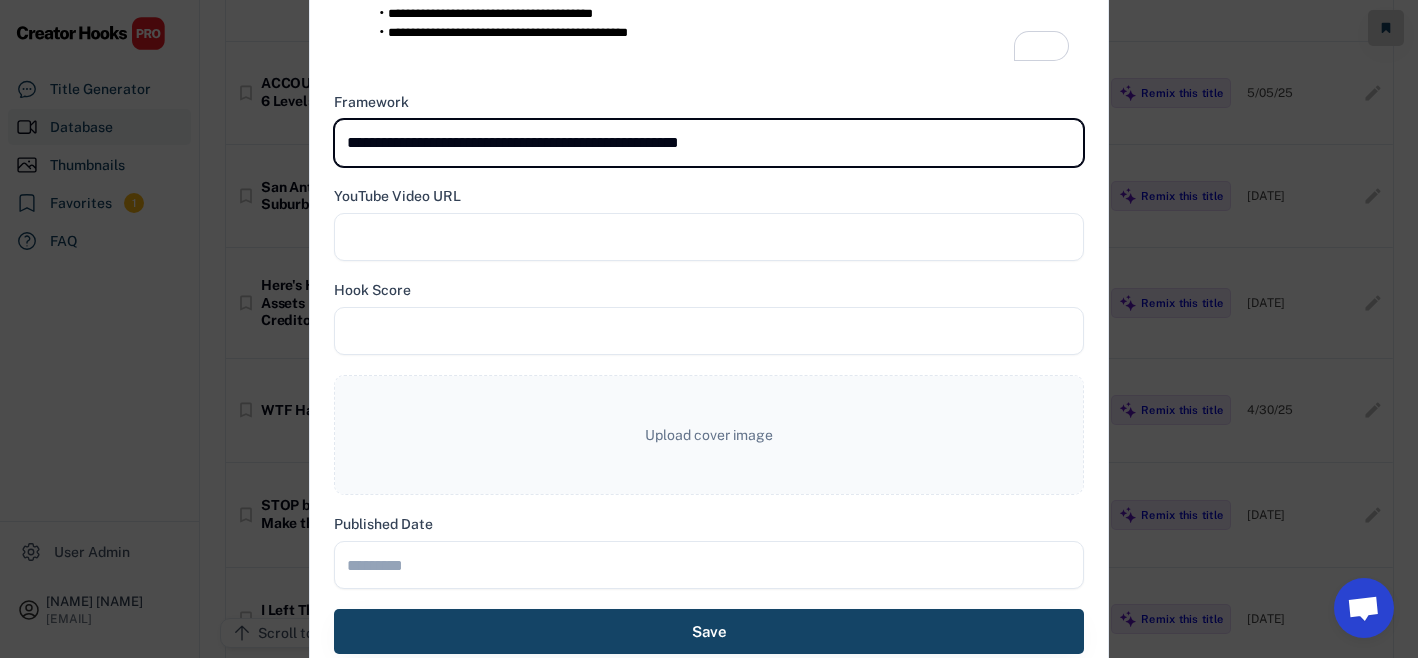 type on "**********" 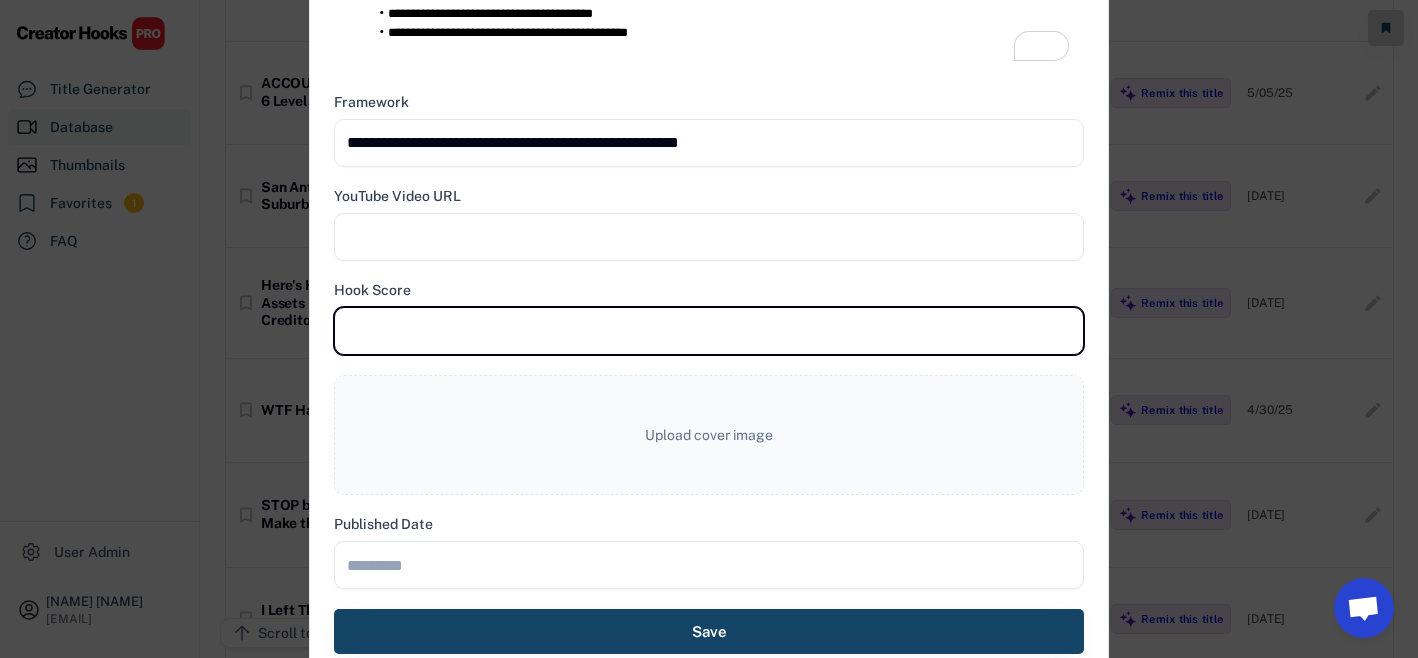 click at bounding box center (709, 331) 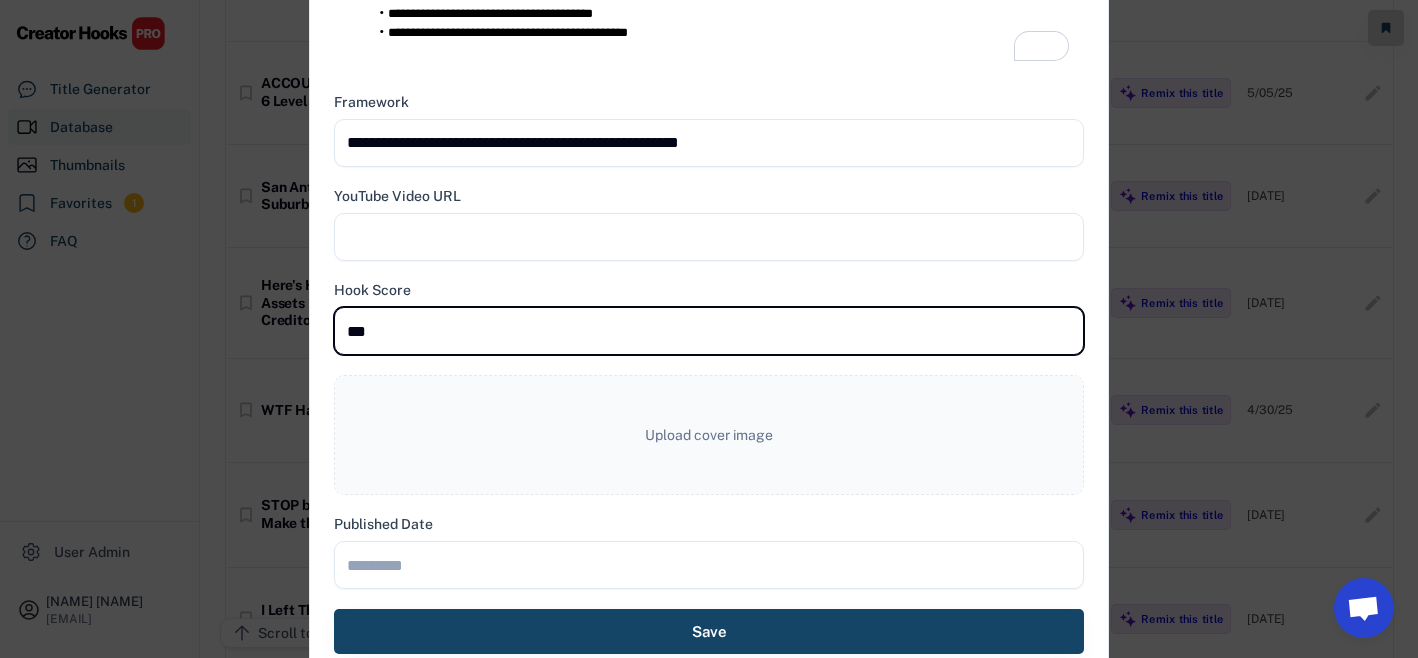 type on "***" 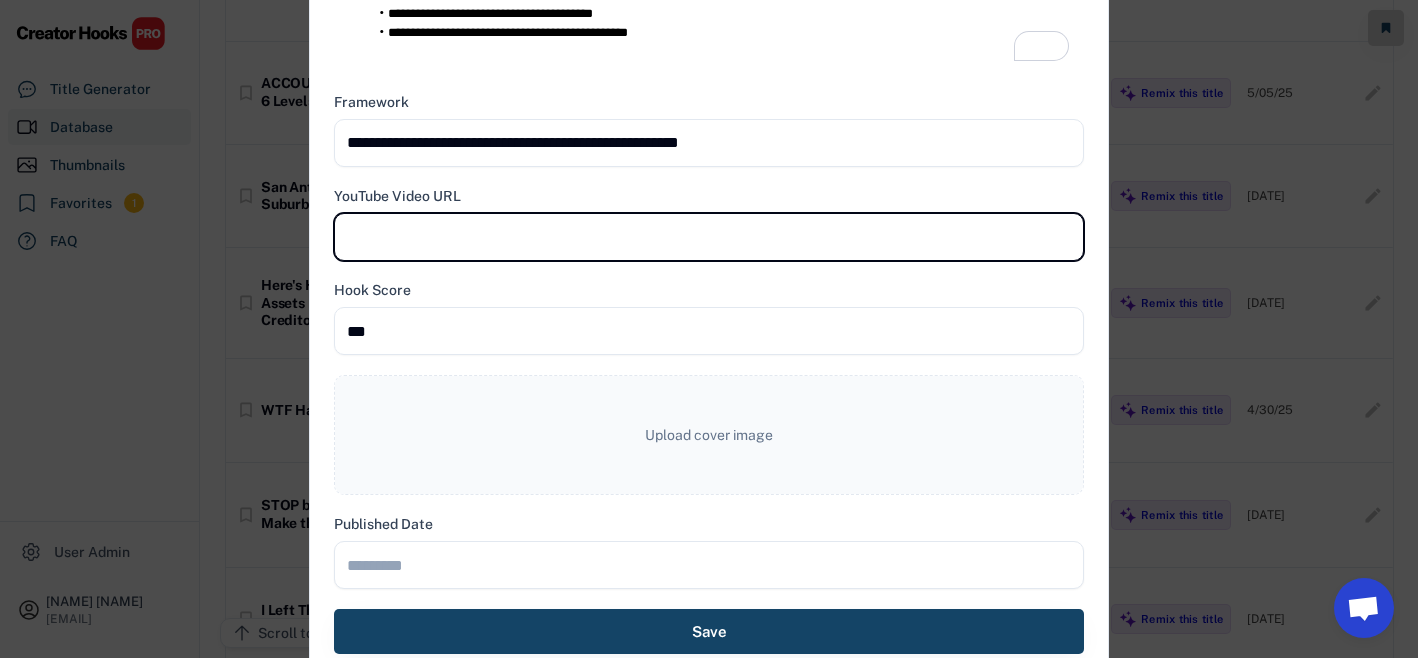 click at bounding box center [709, 237] 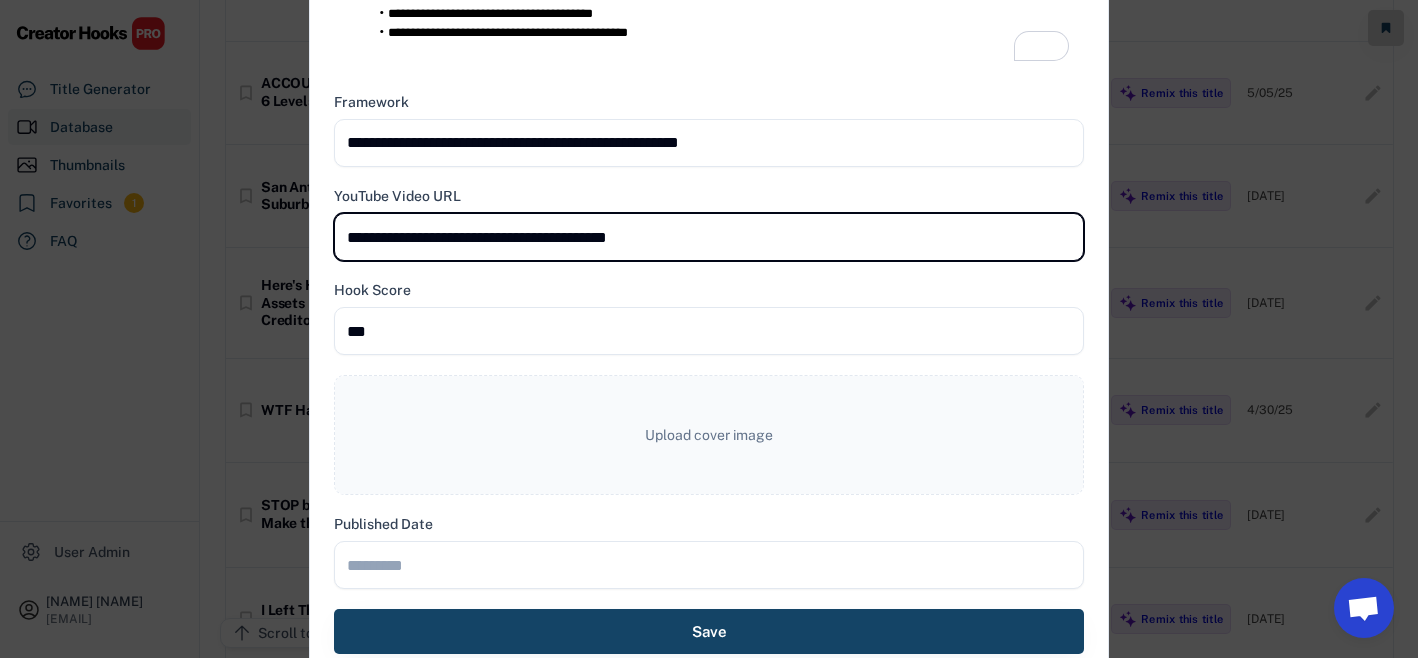 type on "**********" 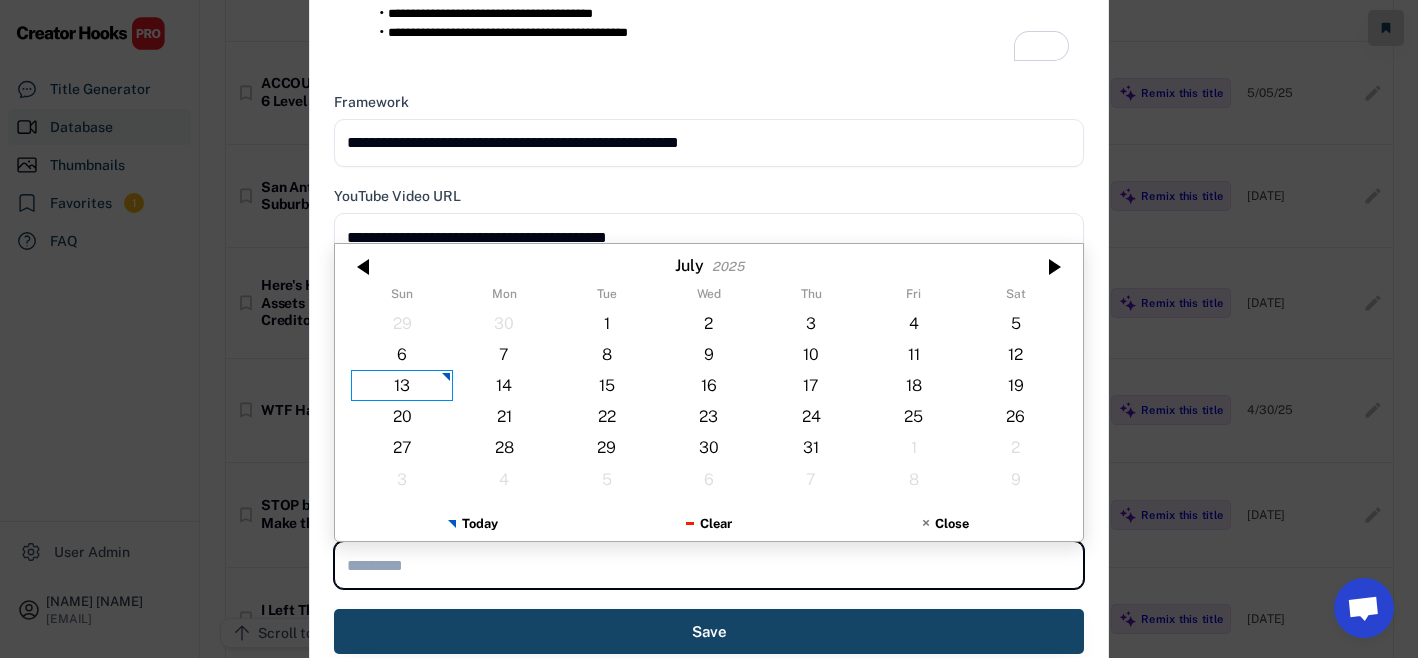 click at bounding box center (709, 565) 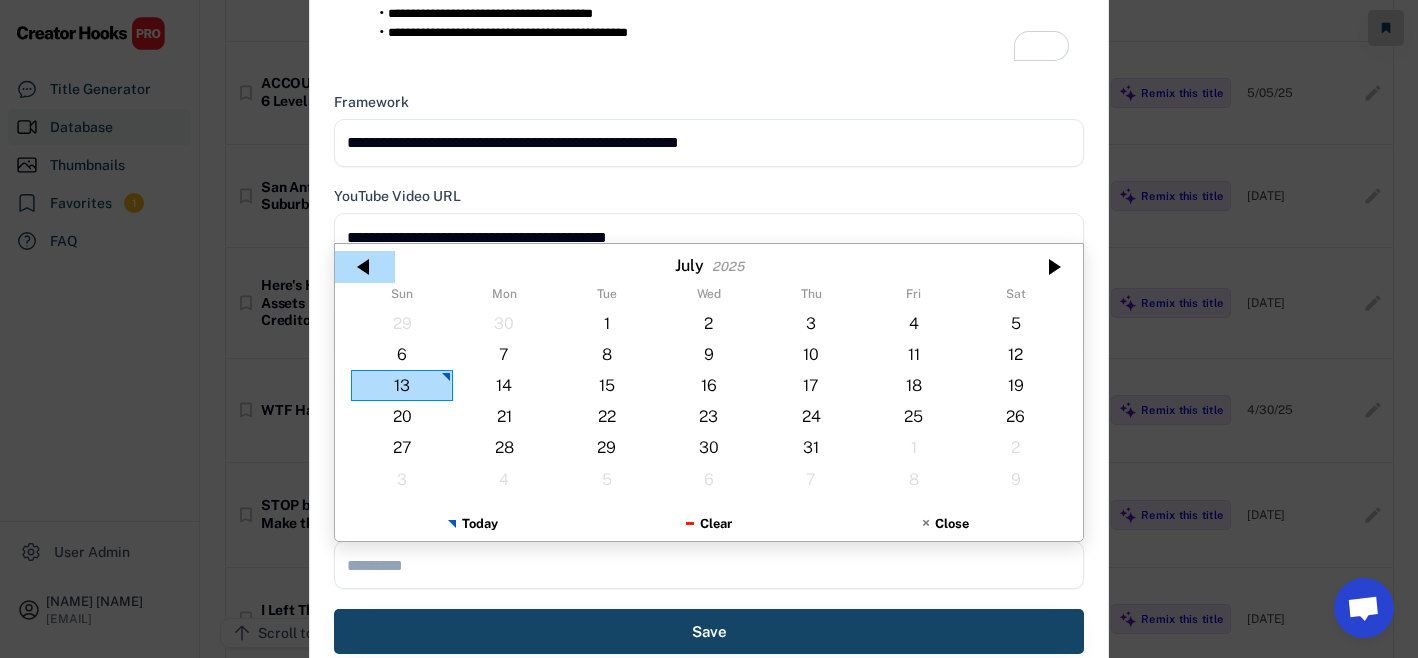 click at bounding box center (365, 267) 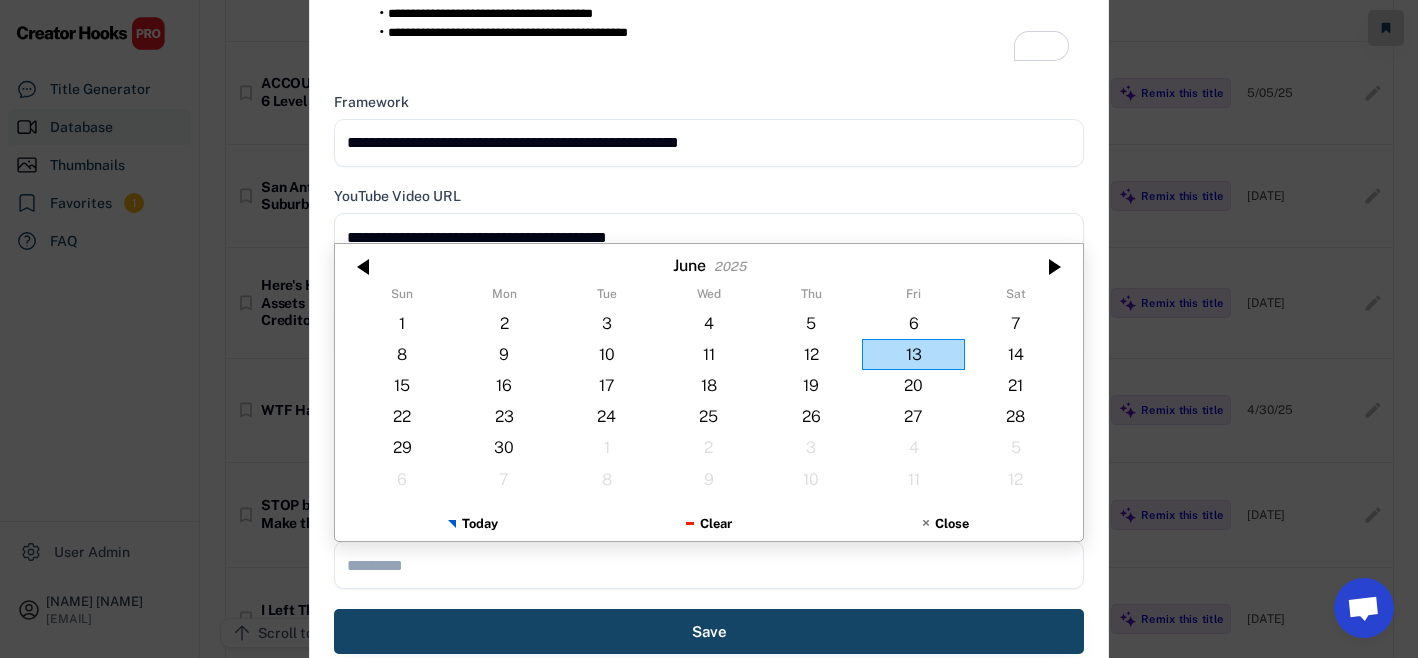 click at bounding box center (365, 267) 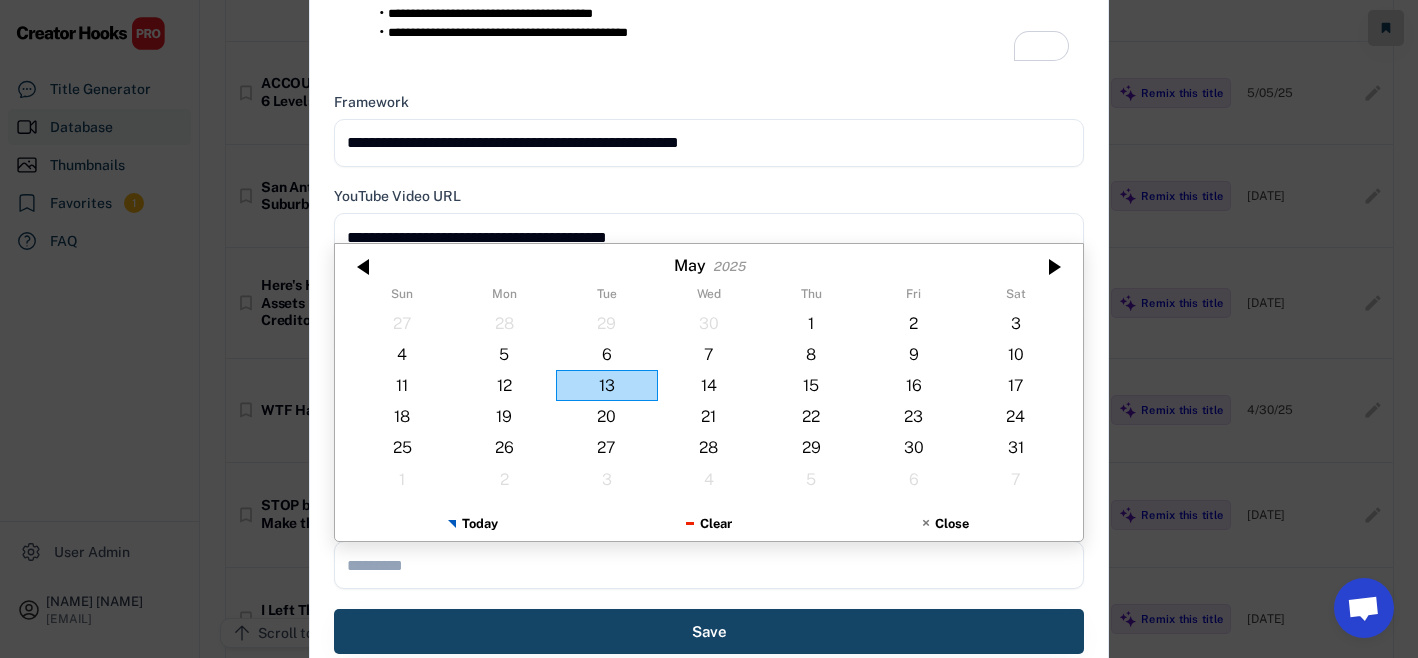 click at bounding box center (365, 267) 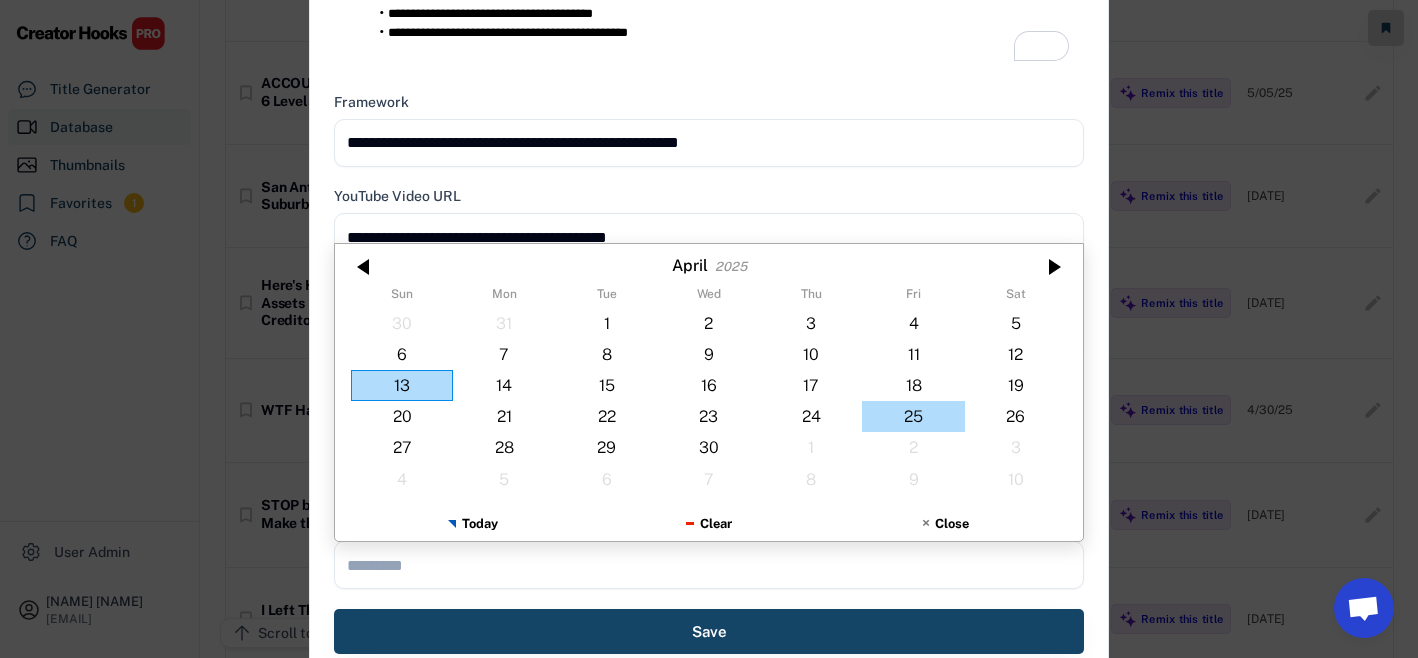 click on "25" at bounding box center [913, 416] 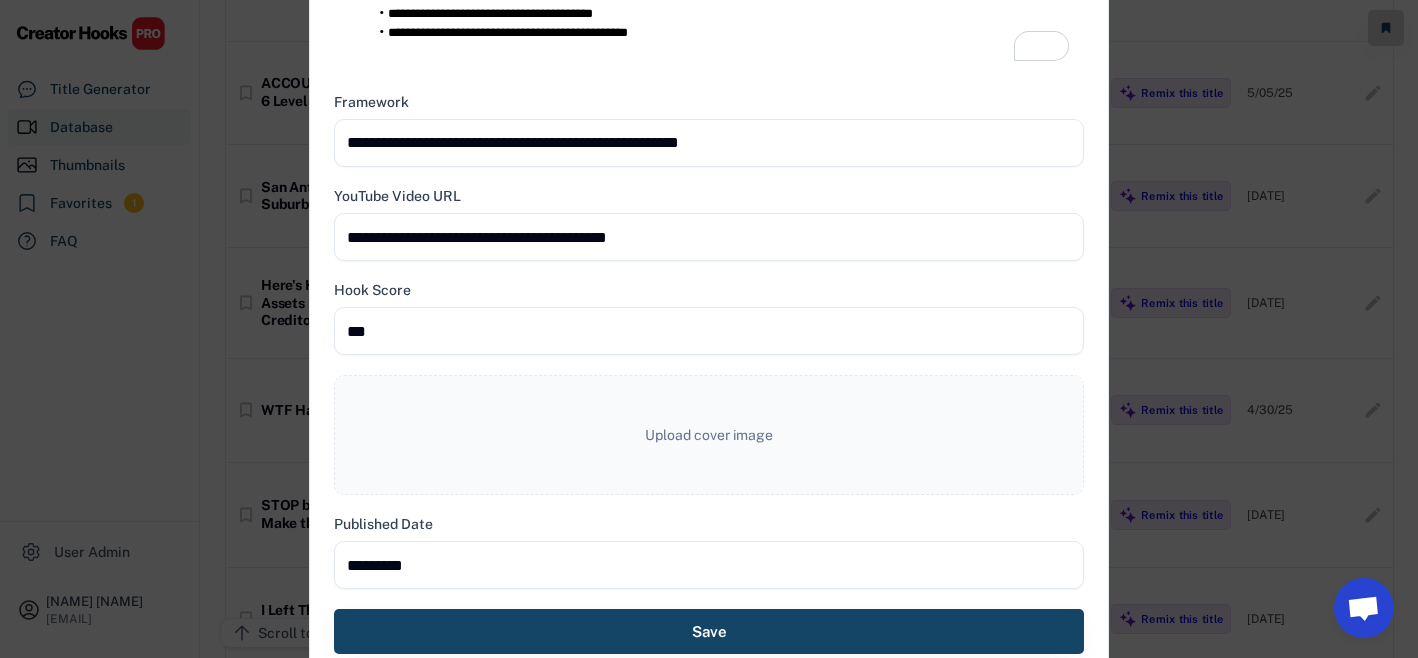 type on "**********" 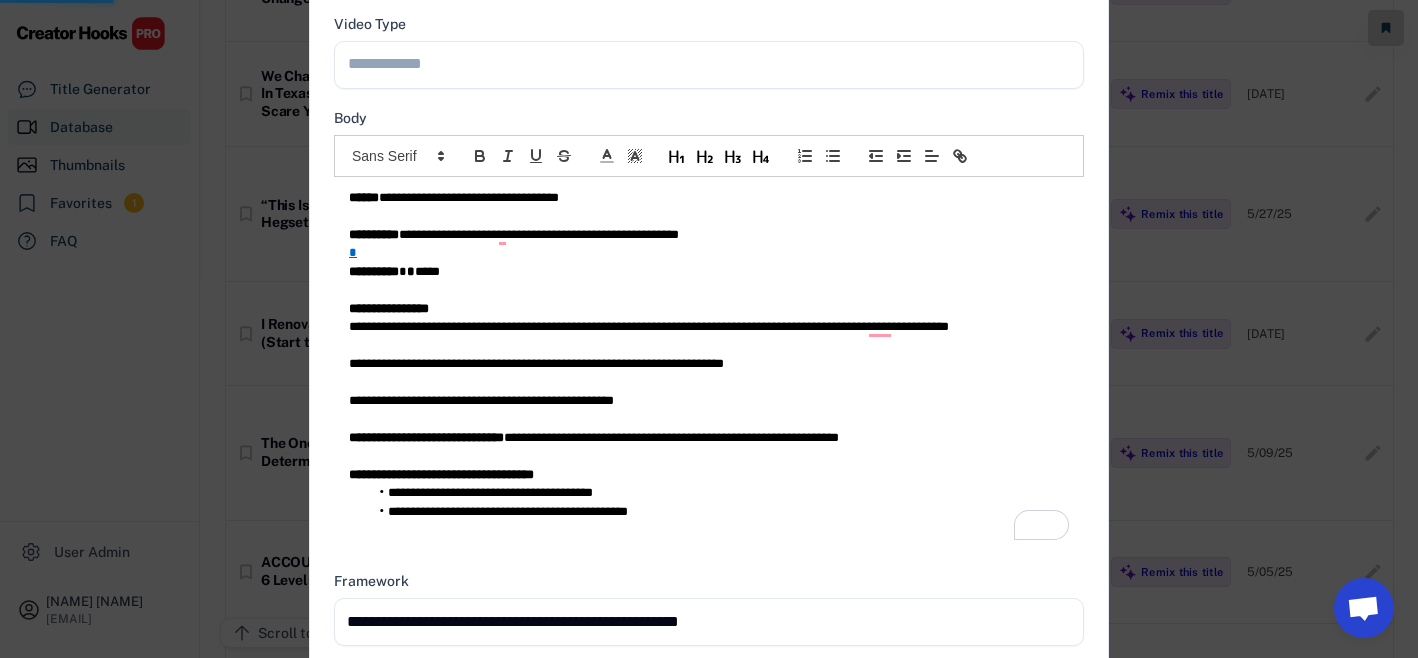 scroll, scrollTop: 452, scrollLeft: 0, axis: vertical 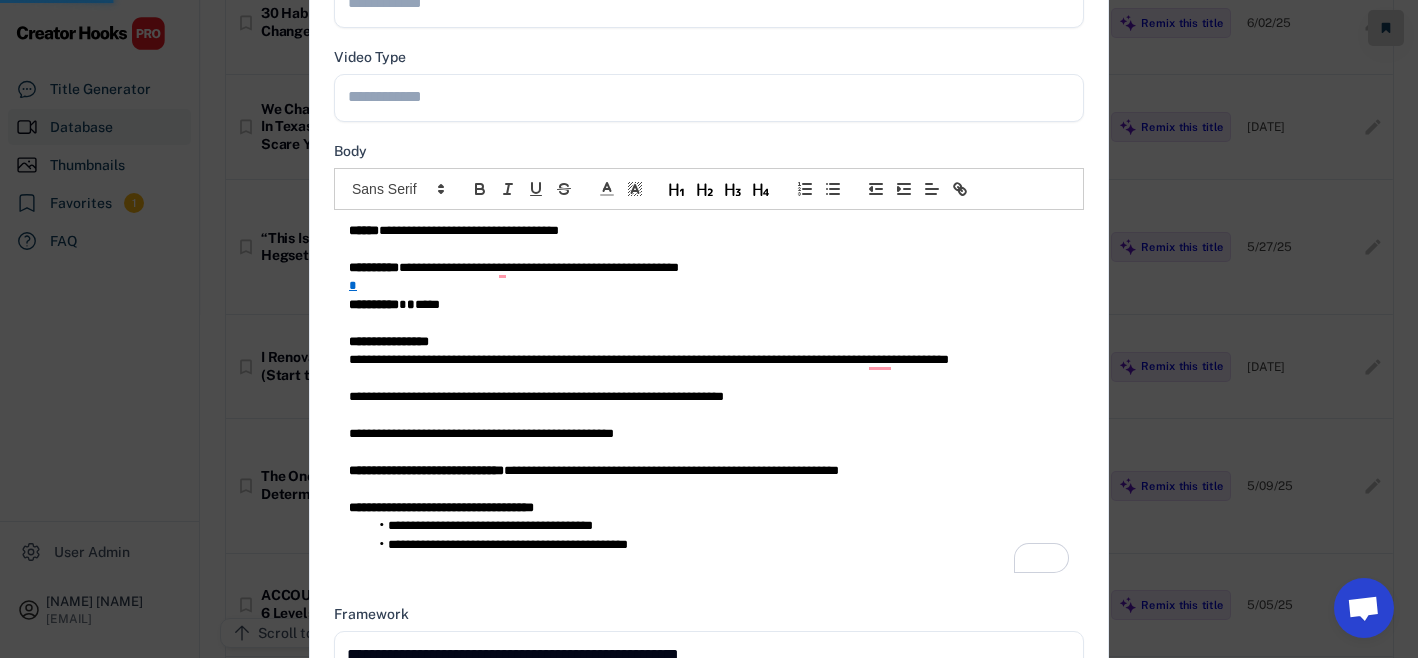 type 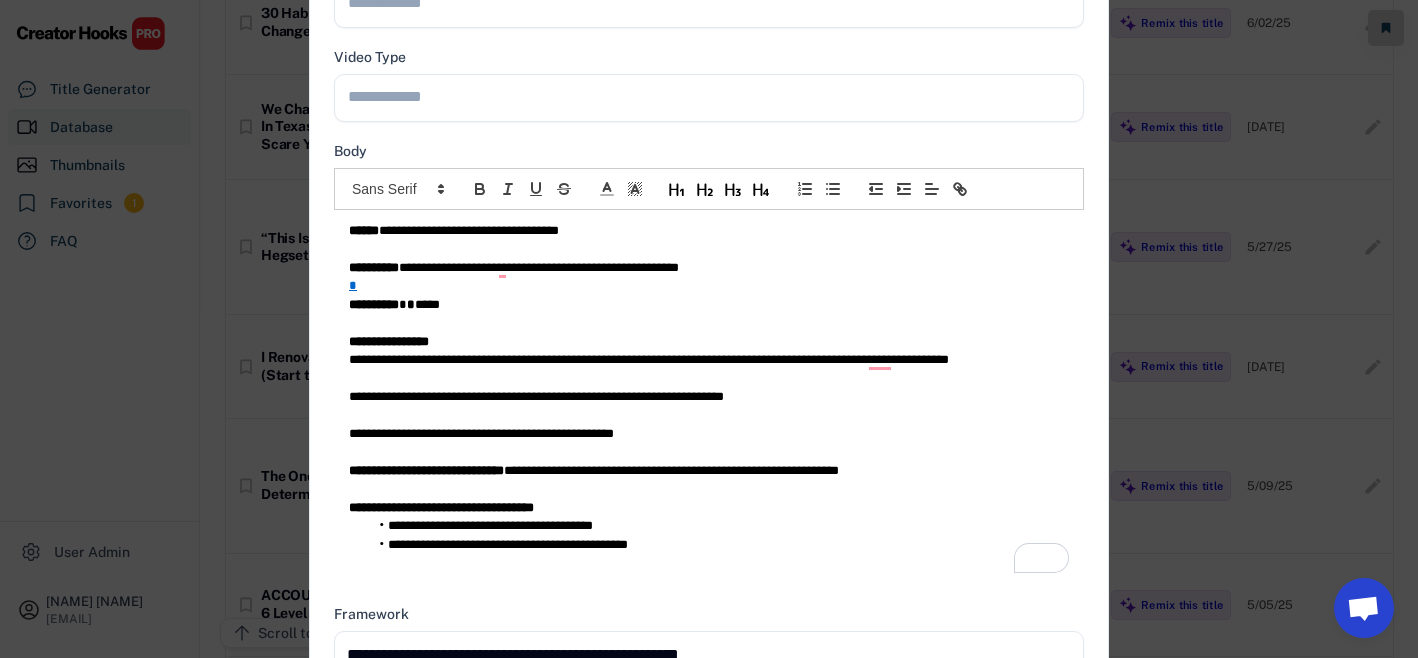 click at bounding box center (714, 96) 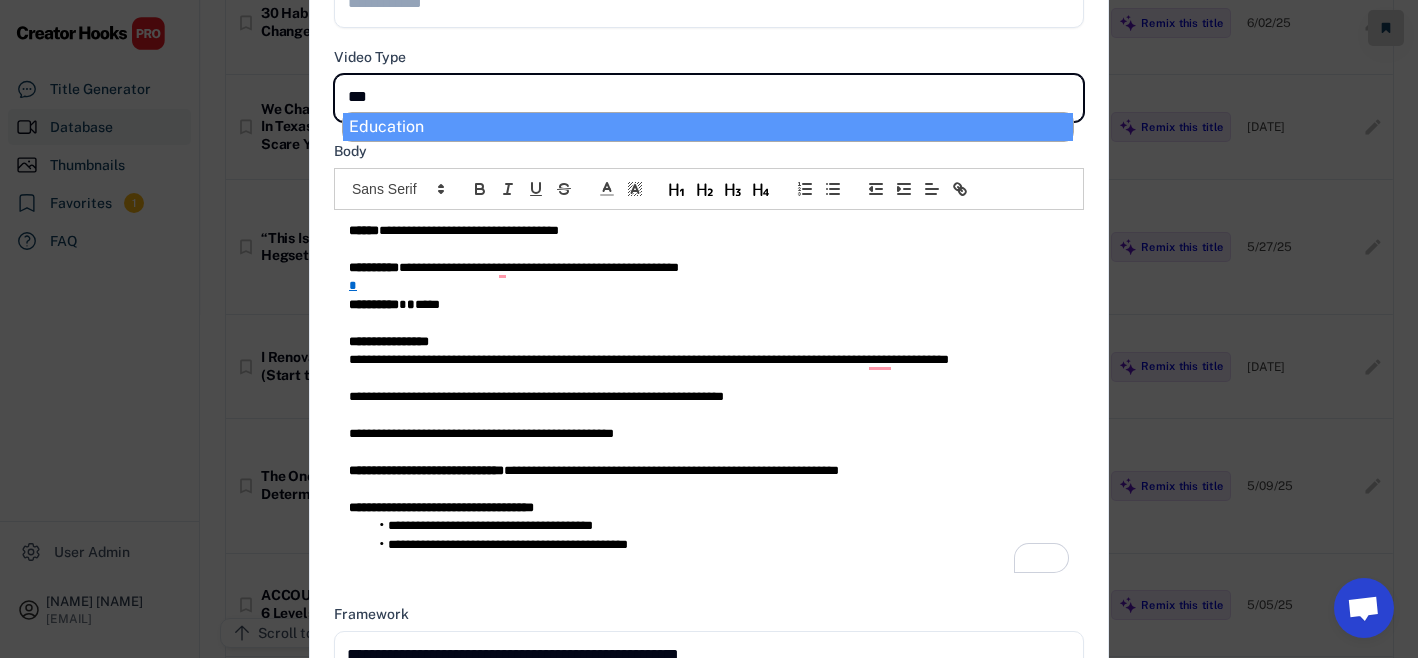 type on "****" 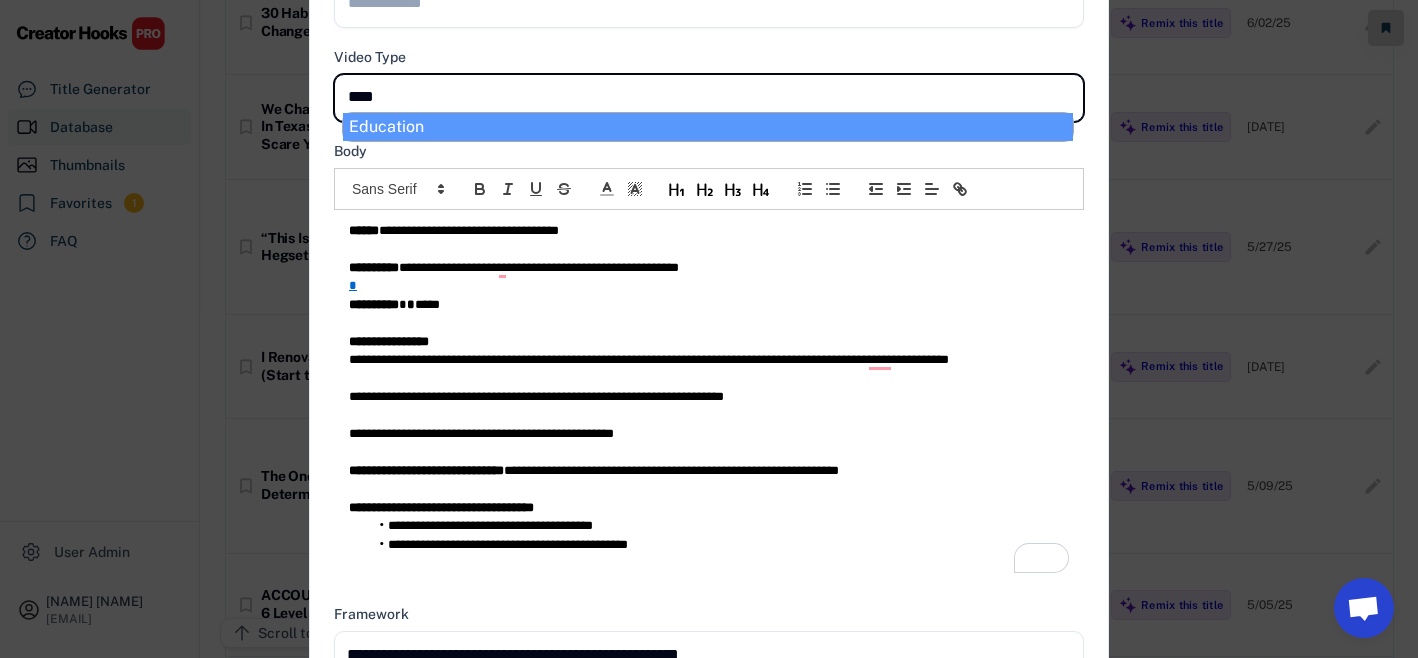 select on "**********" 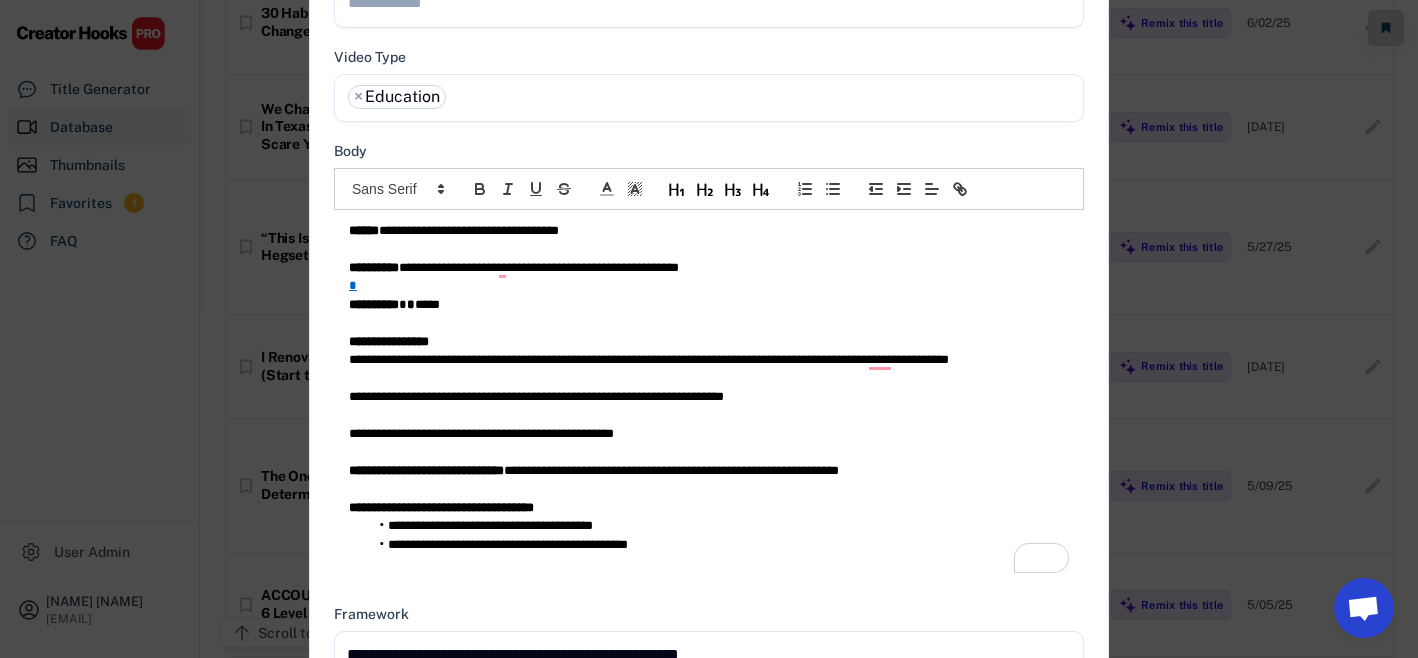 scroll, scrollTop: 0, scrollLeft: 0, axis: both 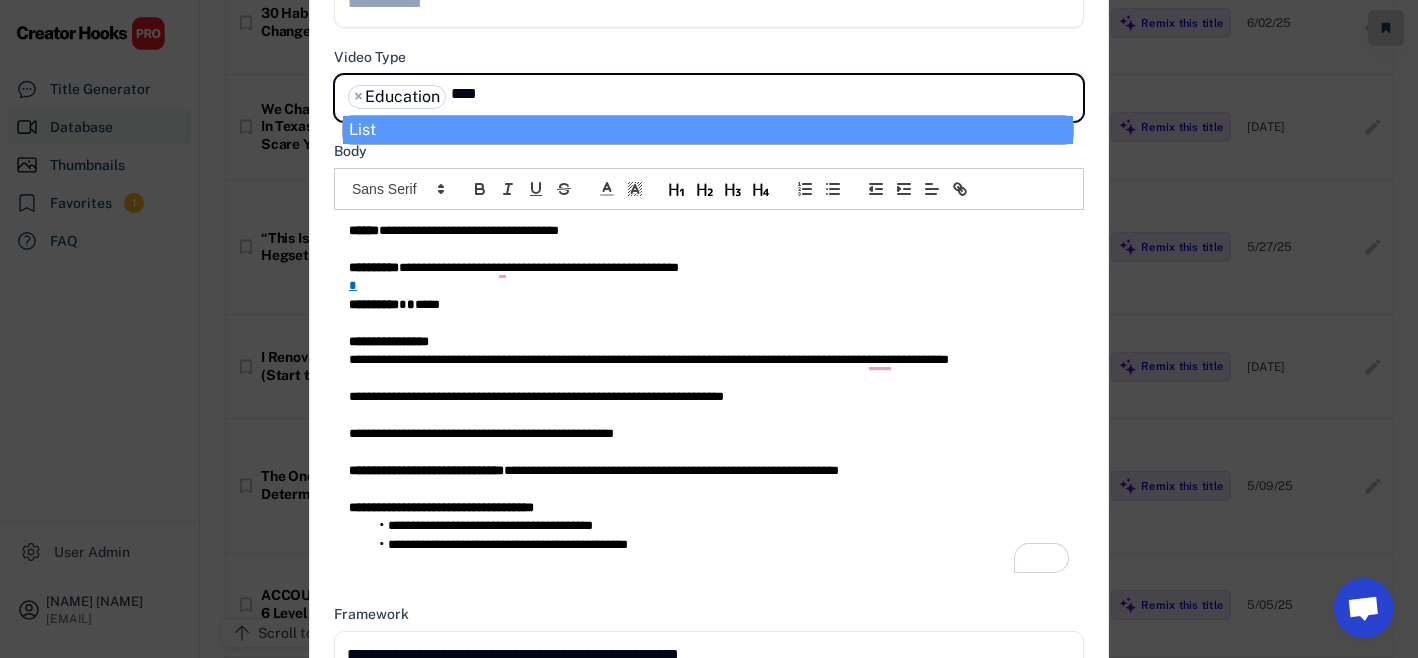 type on "****" 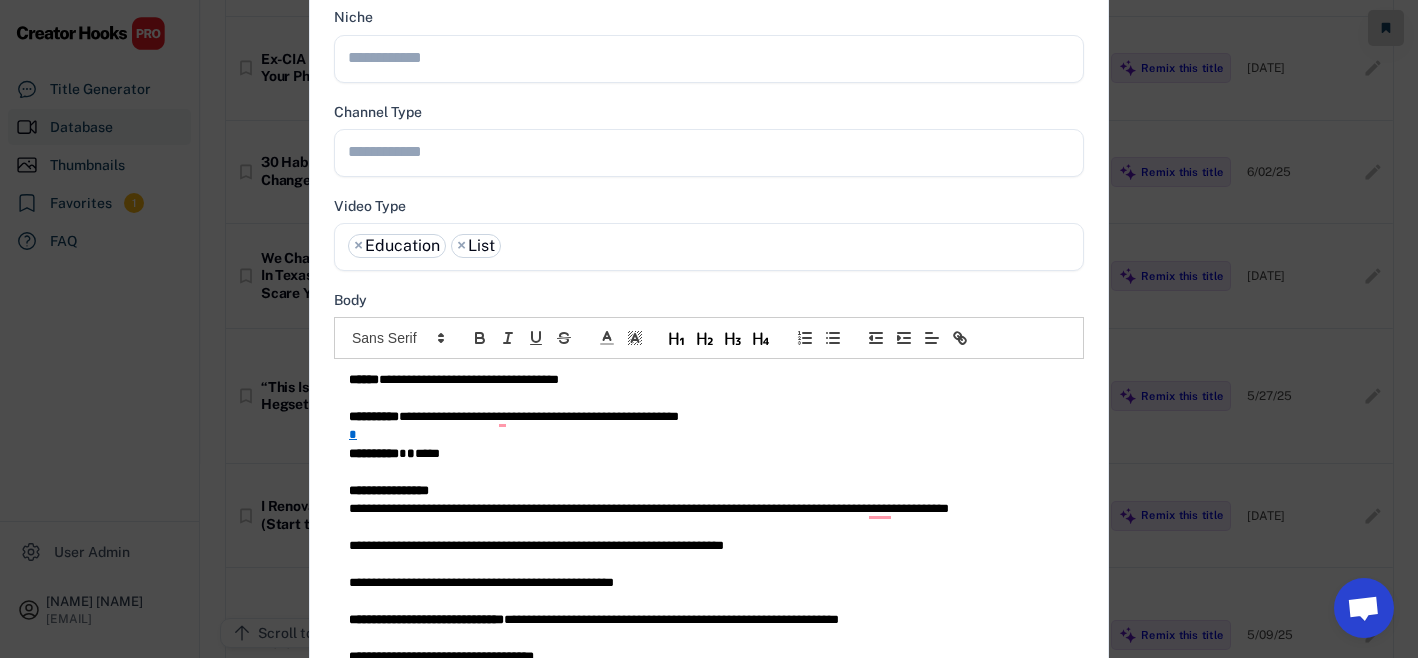 scroll, scrollTop: 296, scrollLeft: 0, axis: vertical 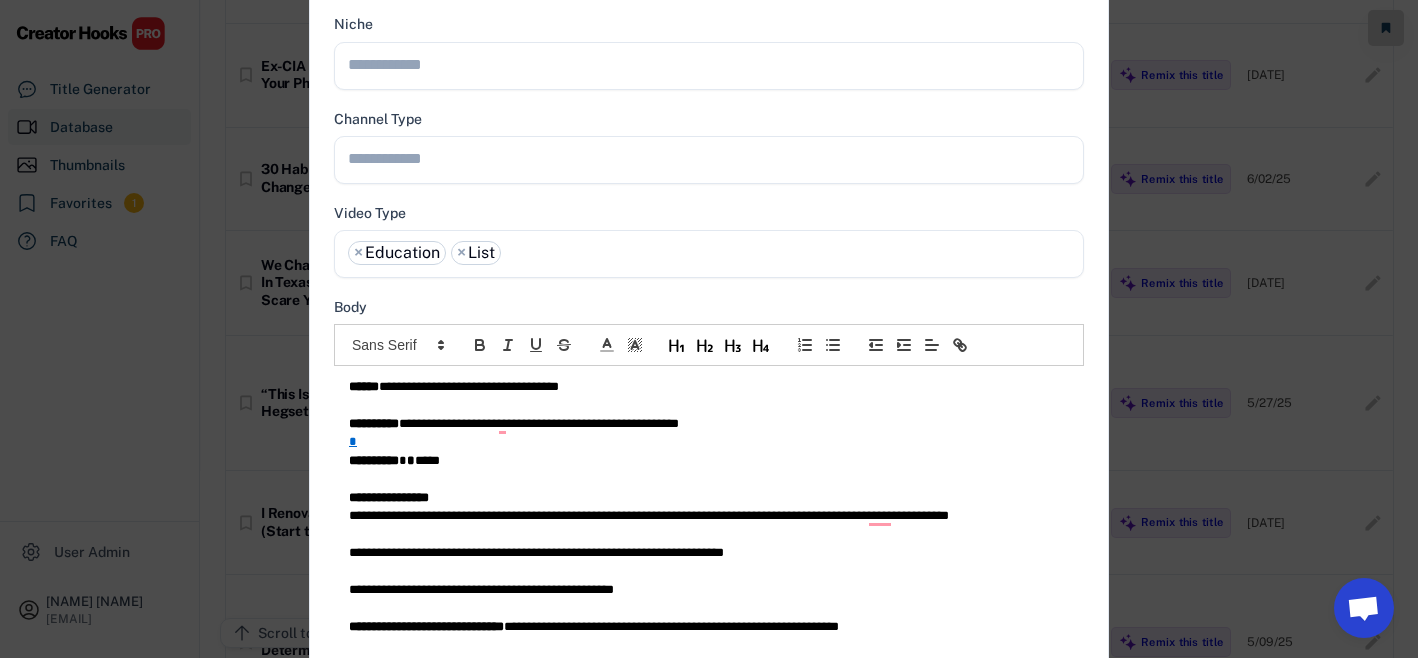 click at bounding box center [714, 158] 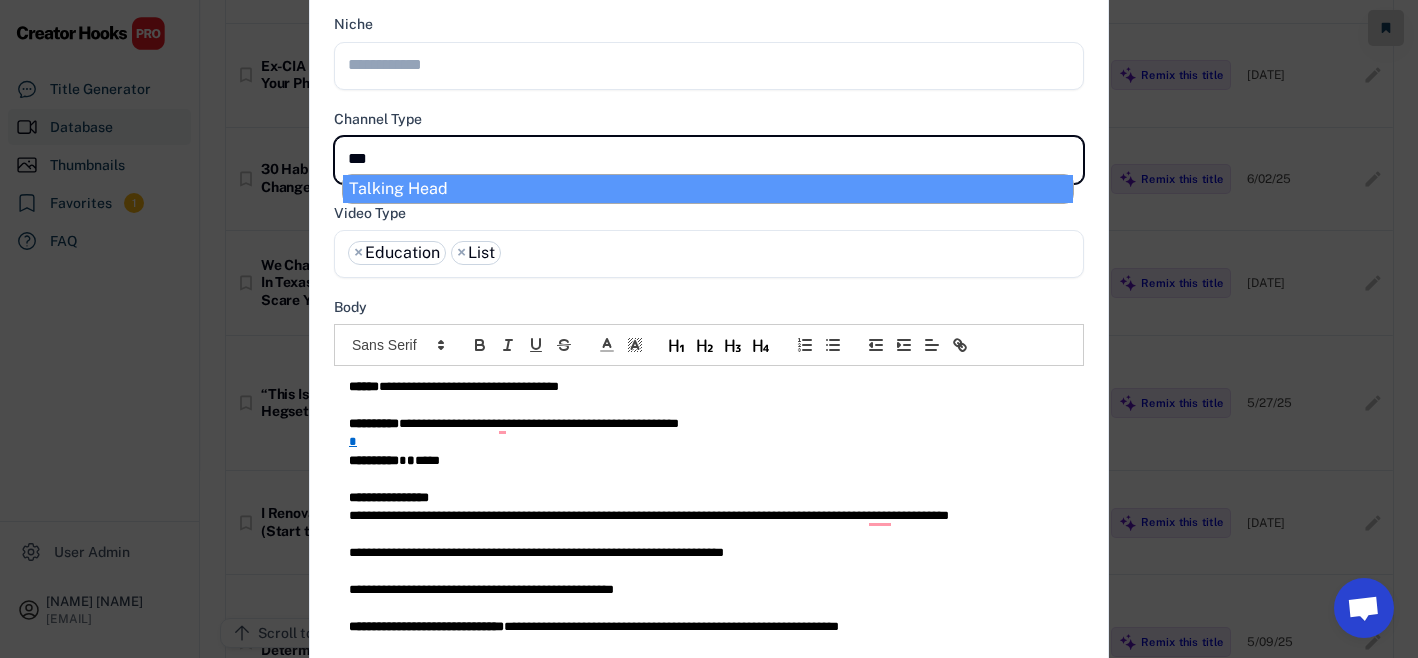 type on "****" 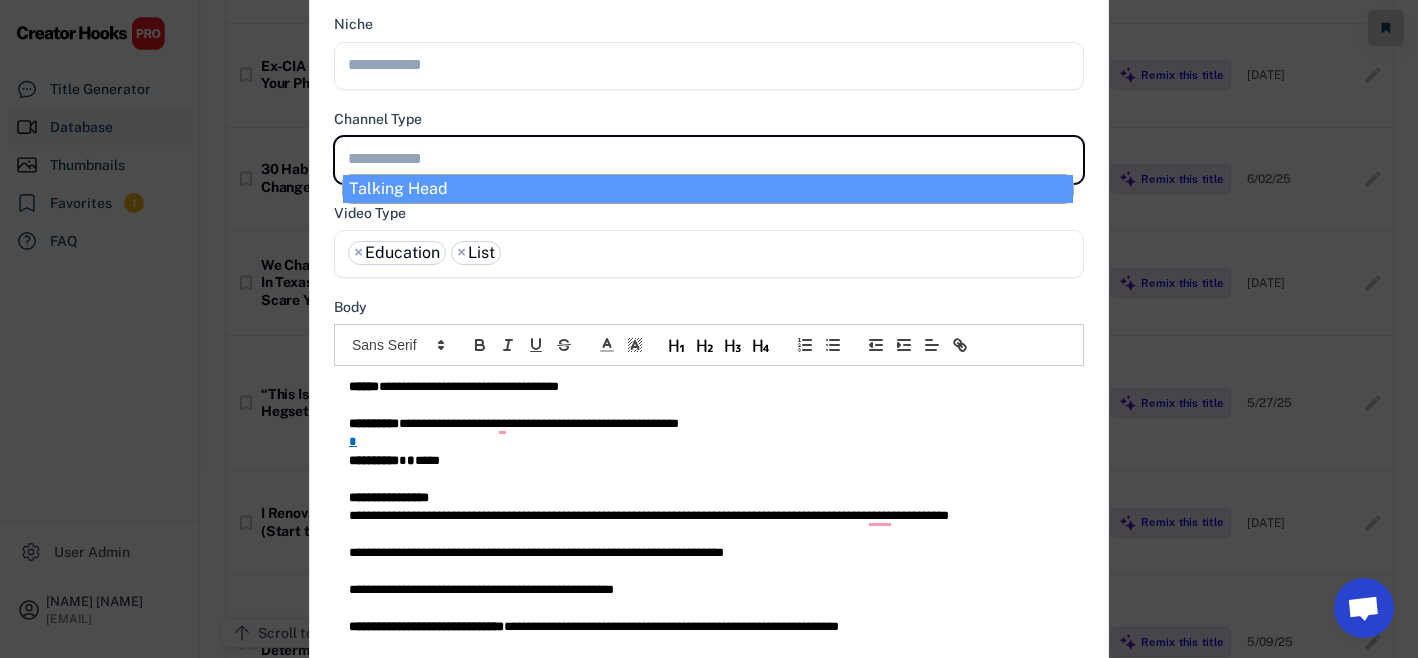 scroll, scrollTop: 0, scrollLeft: 0, axis: both 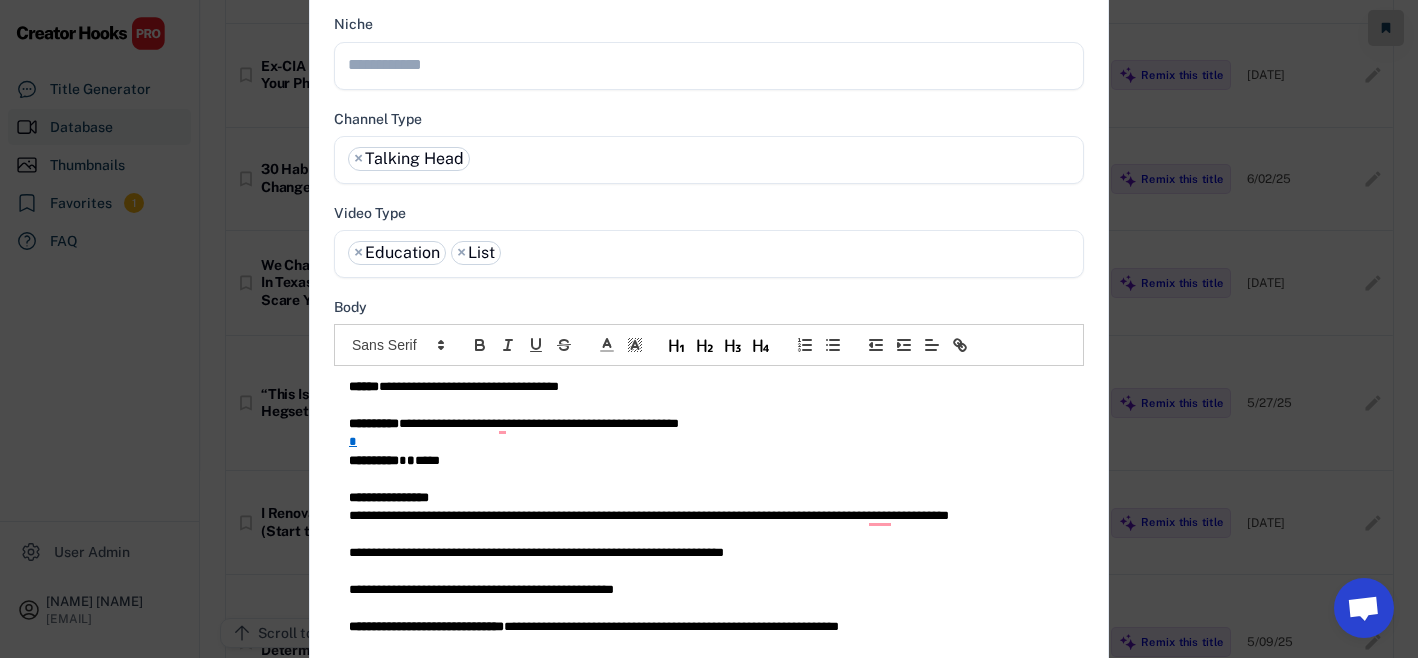 click at bounding box center (714, 64) 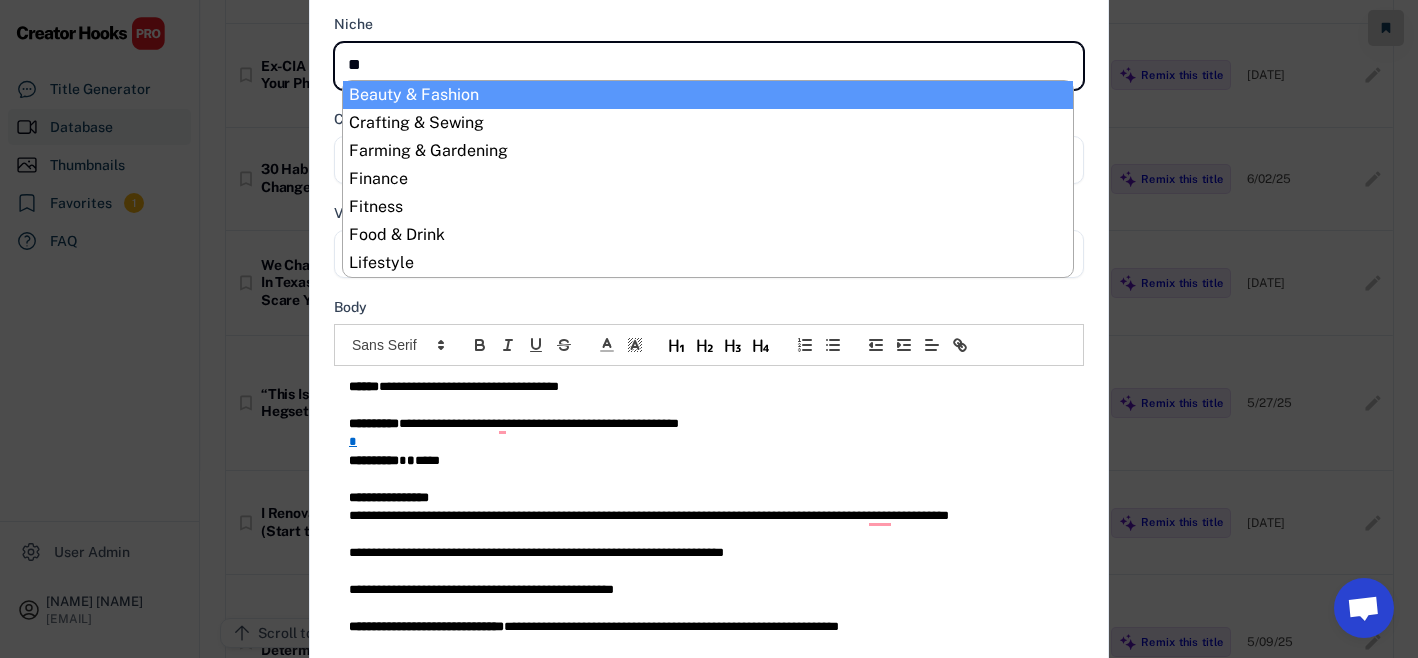type on "***" 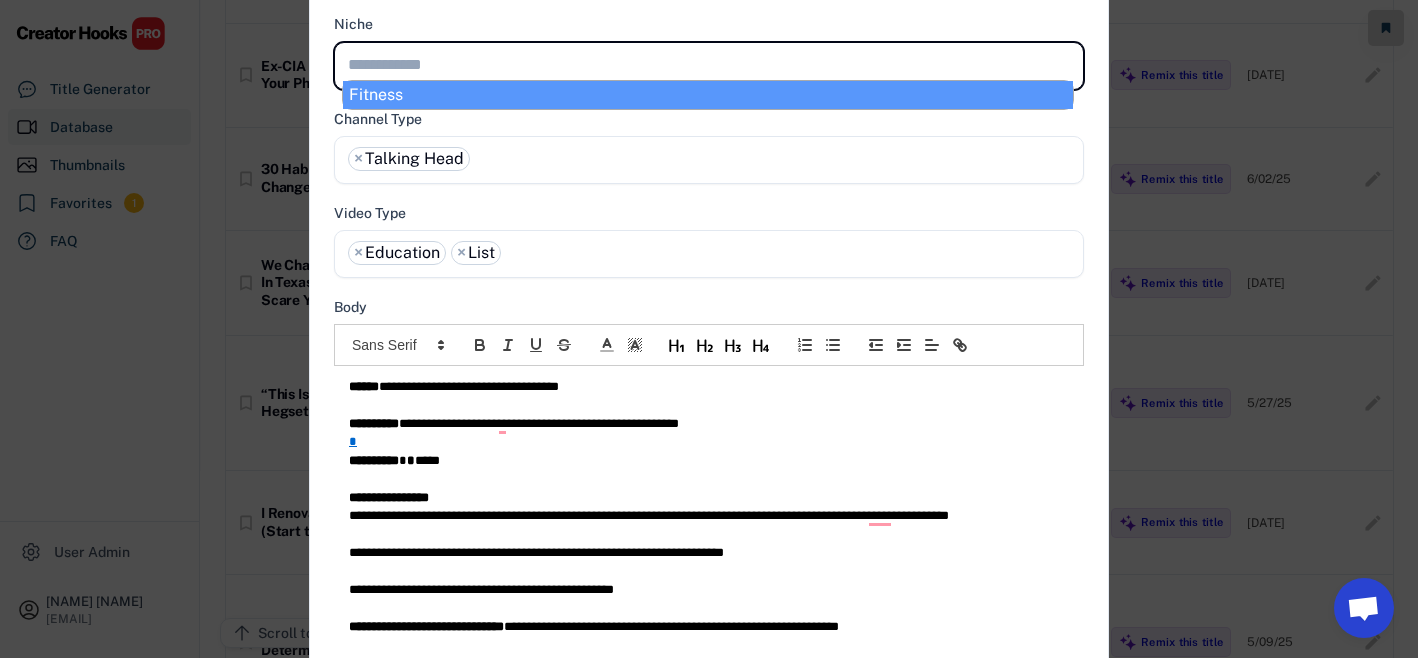 select on "**********" 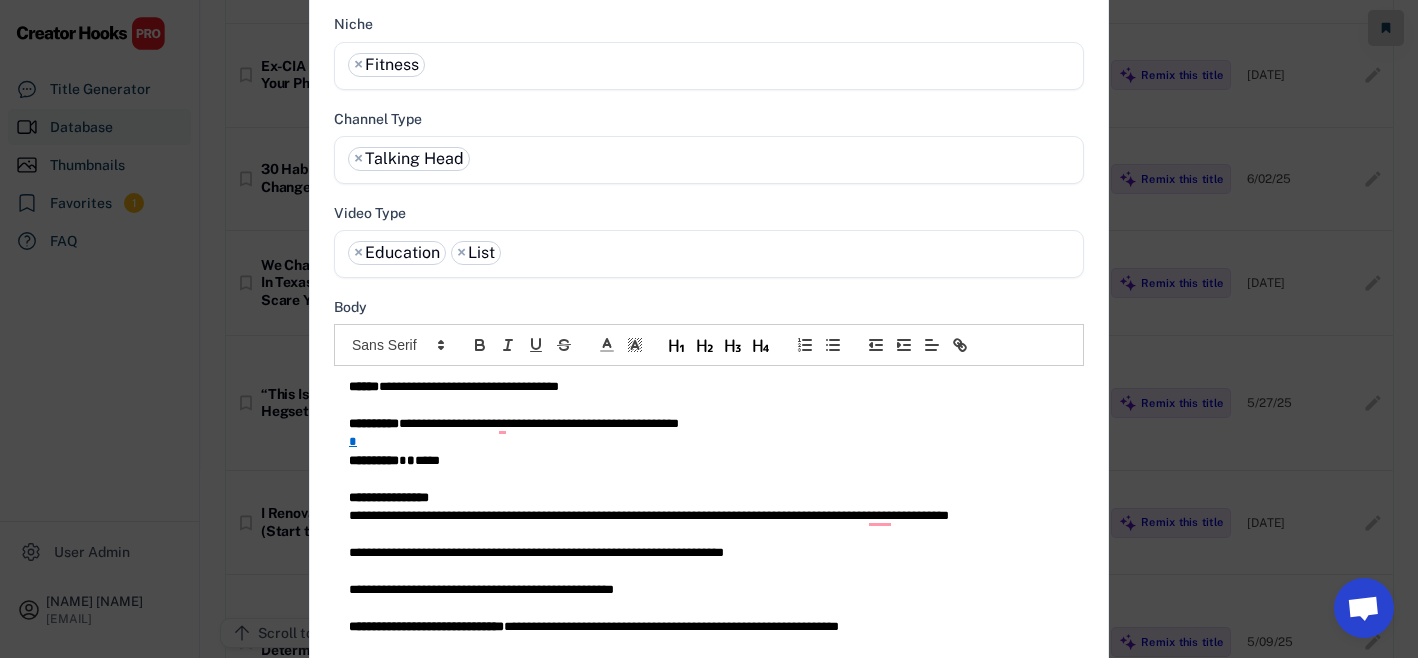 scroll, scrollTop: 0, scrollLeft: 0, axis: both 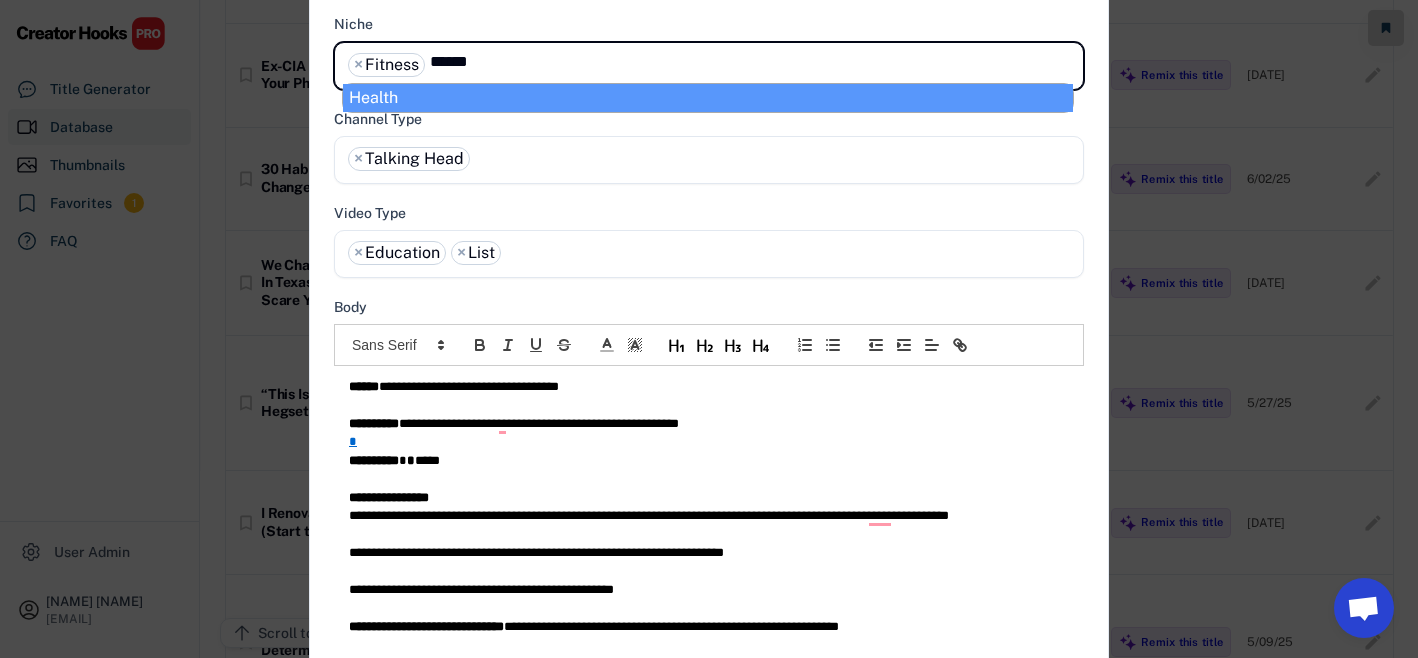 type on "******" 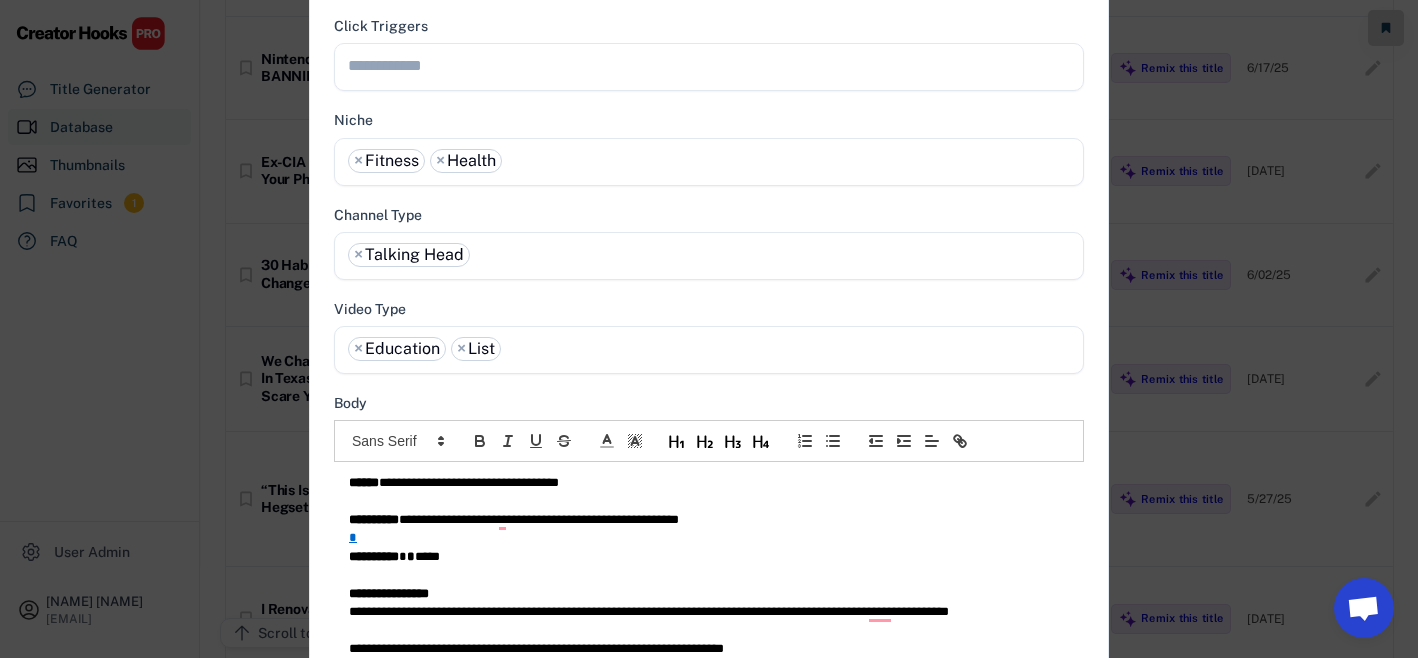 scroll, scrollTop: 165, scrollLeft: 0, axis: vertical 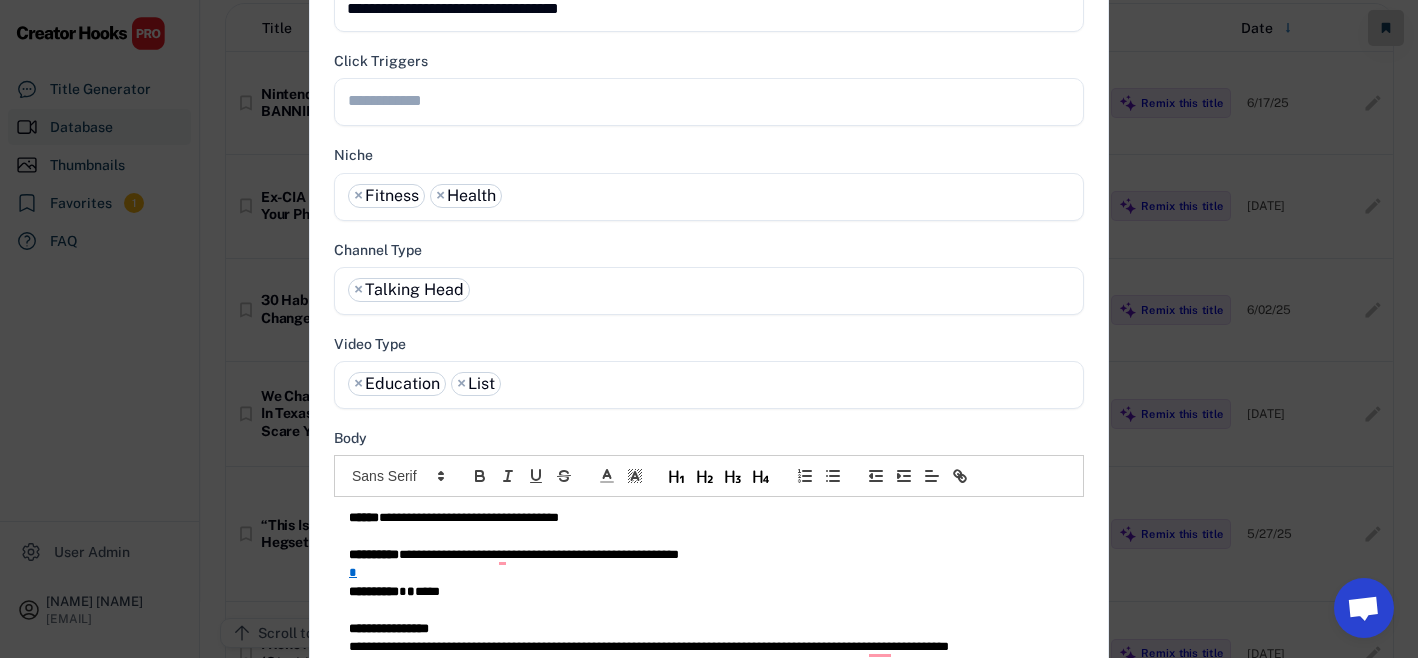click at bounding box center [714, 100] 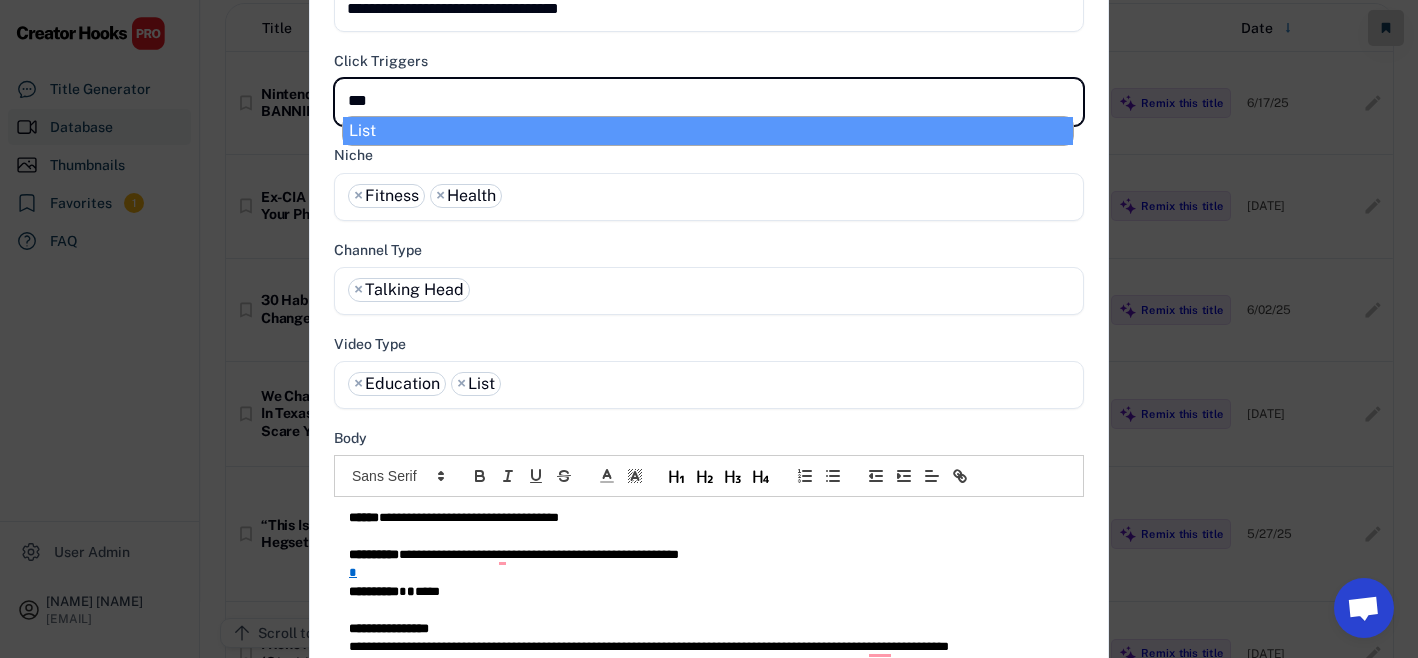 type on "****" 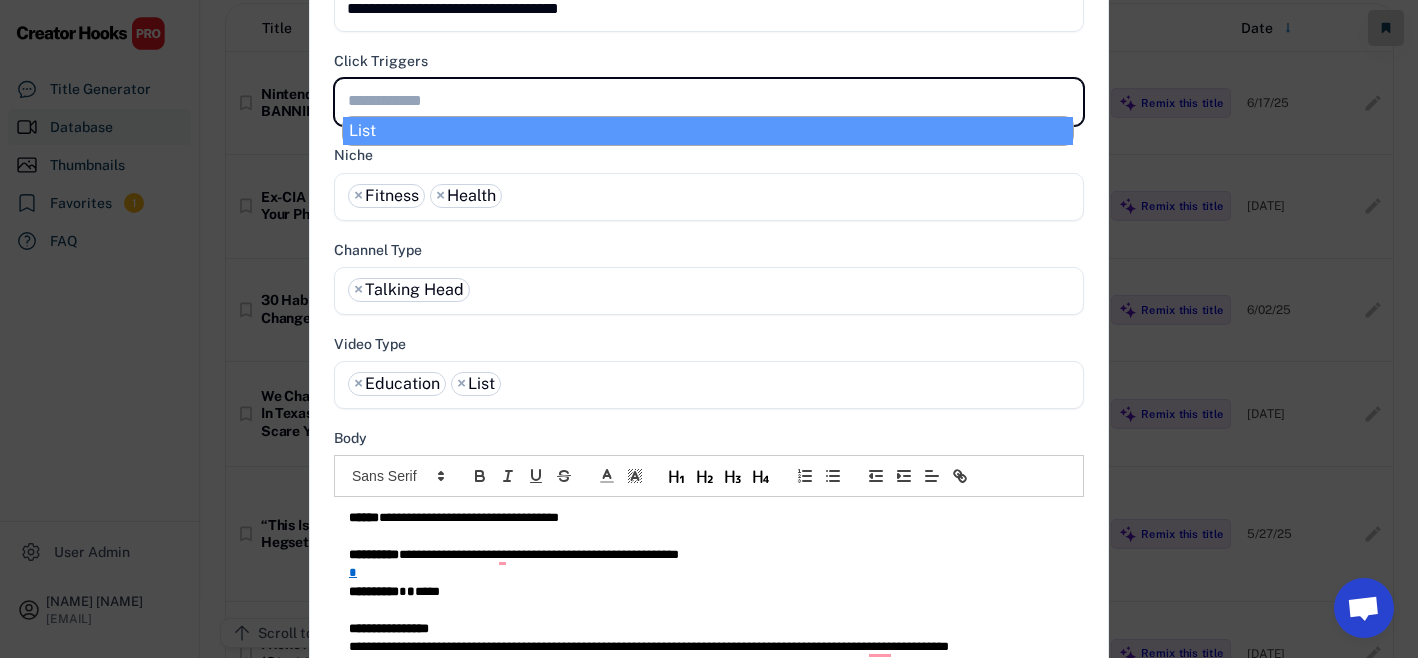 scroll, scrollTop: 0, scrollLeft: 0, axis: both 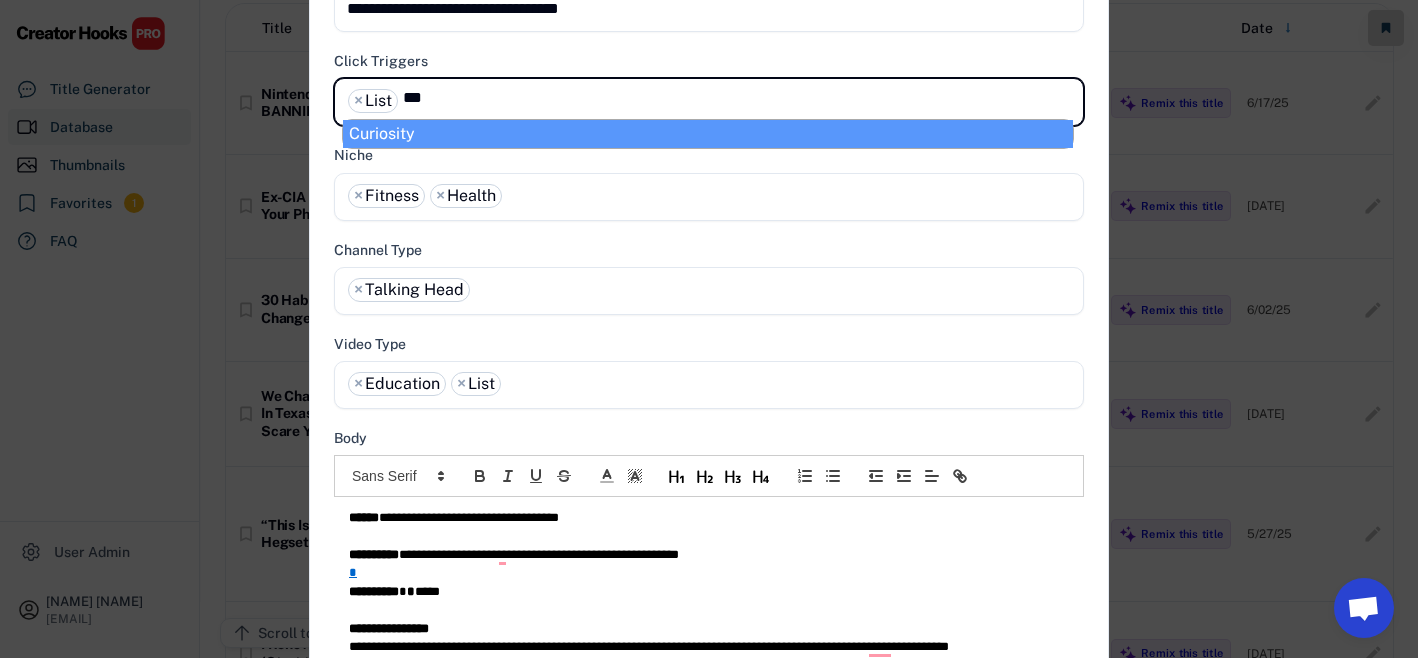 type on "***" 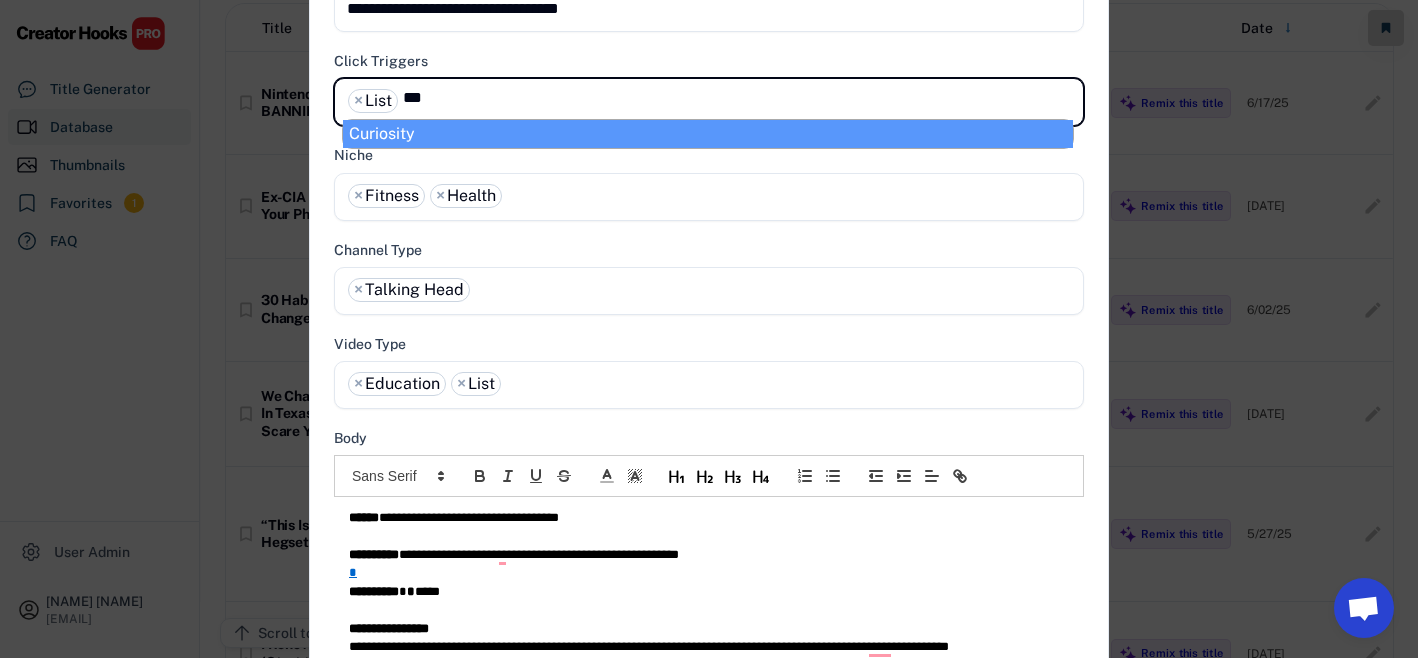 select on "**********" 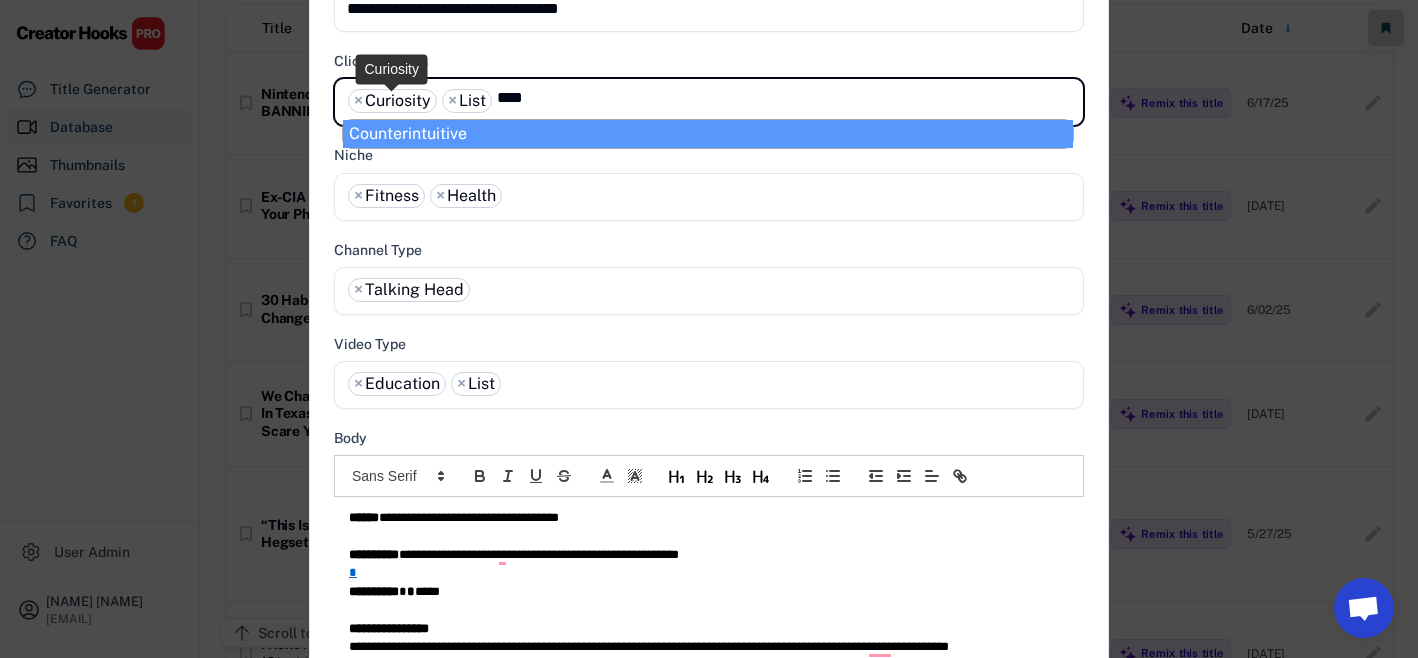 type on "****" 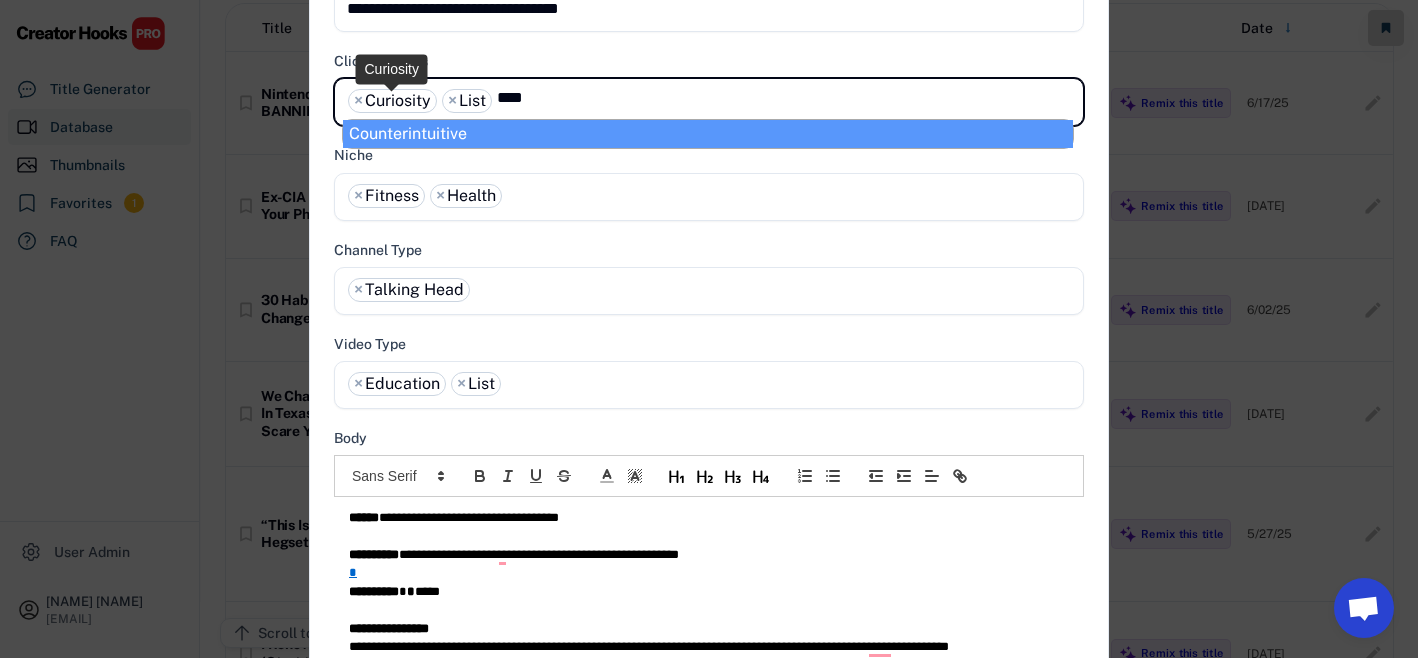 select on "**********" 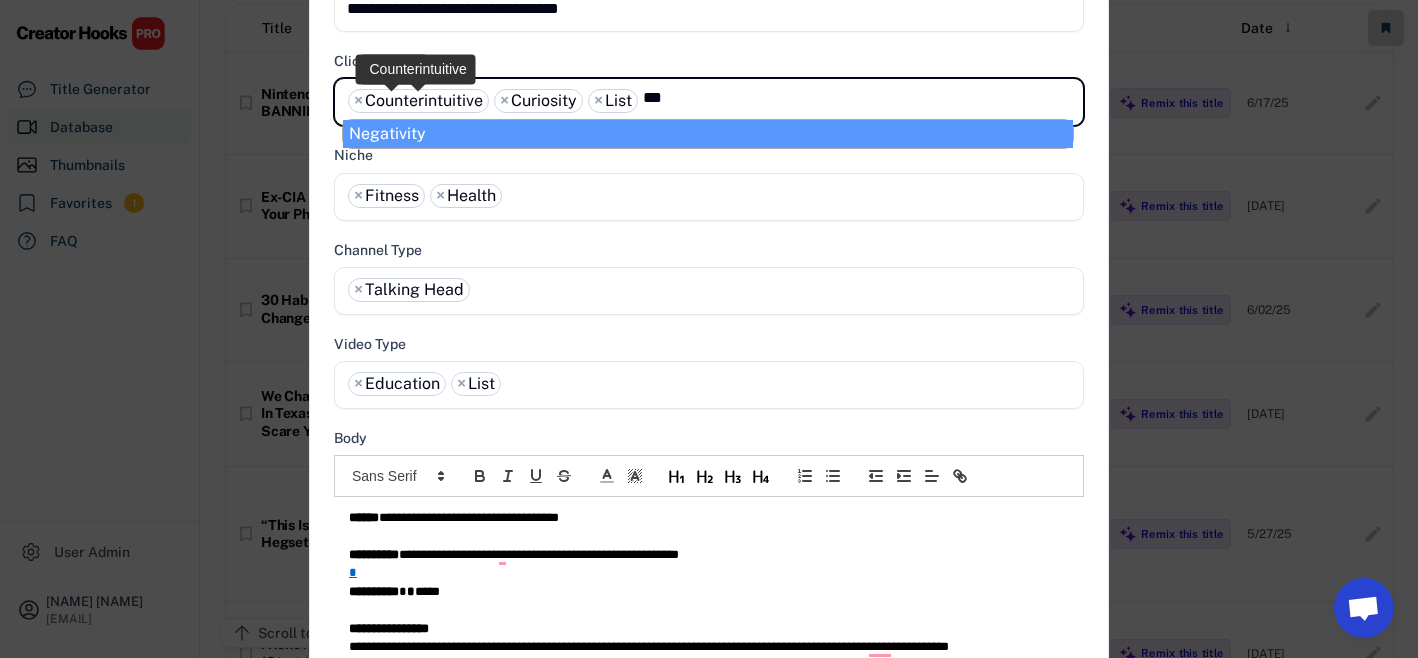 type on "***" 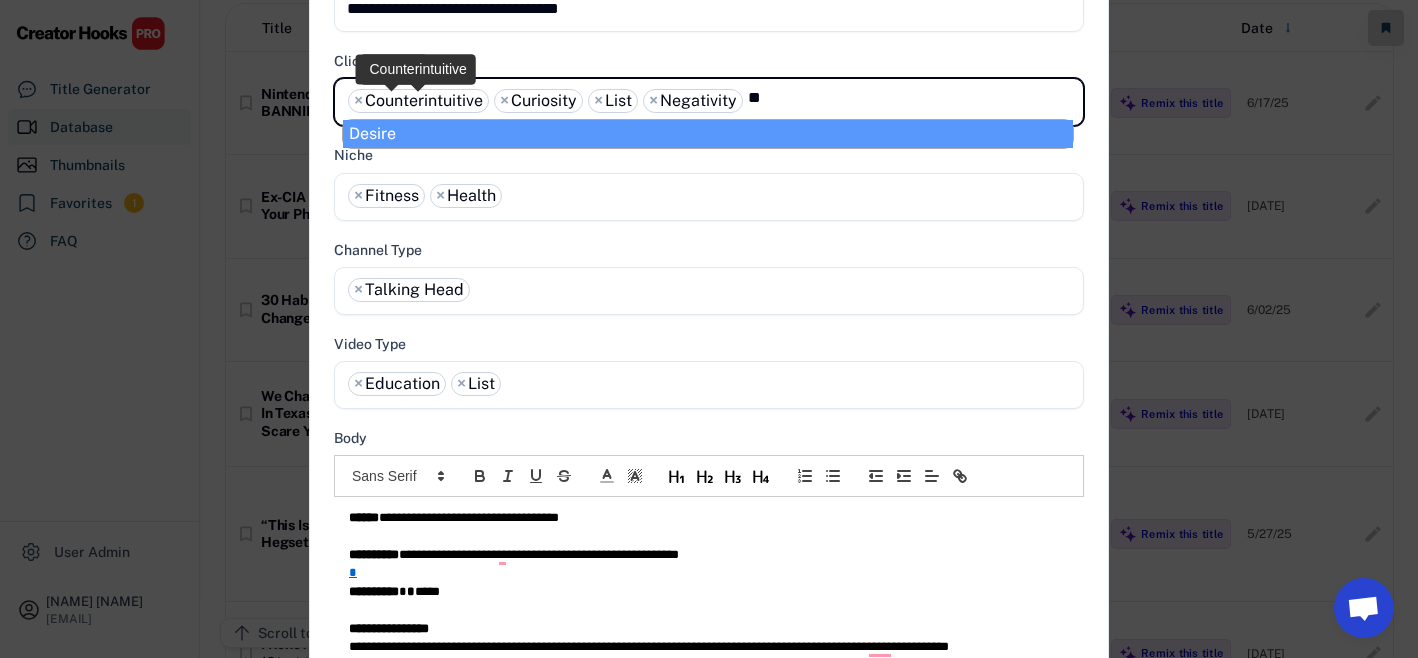 type on "*" 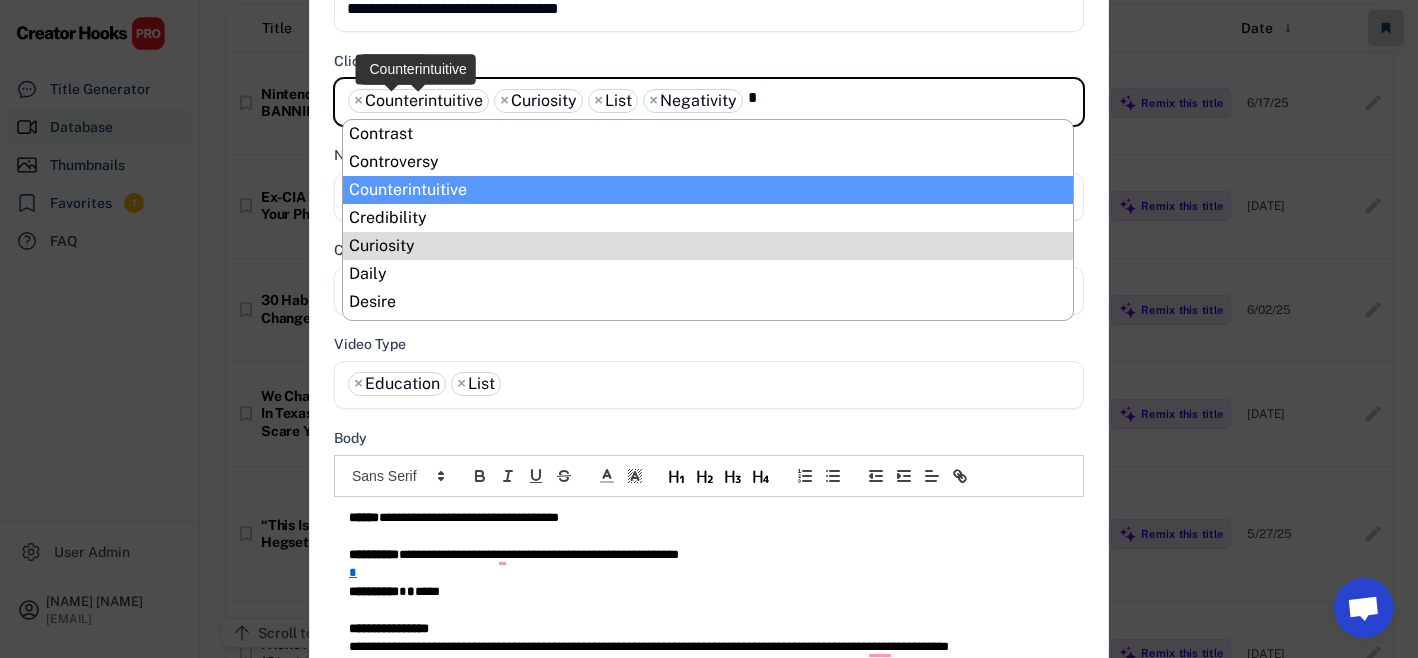 scroll, scrollTop: 0, scrollLeft: 0, axis: both 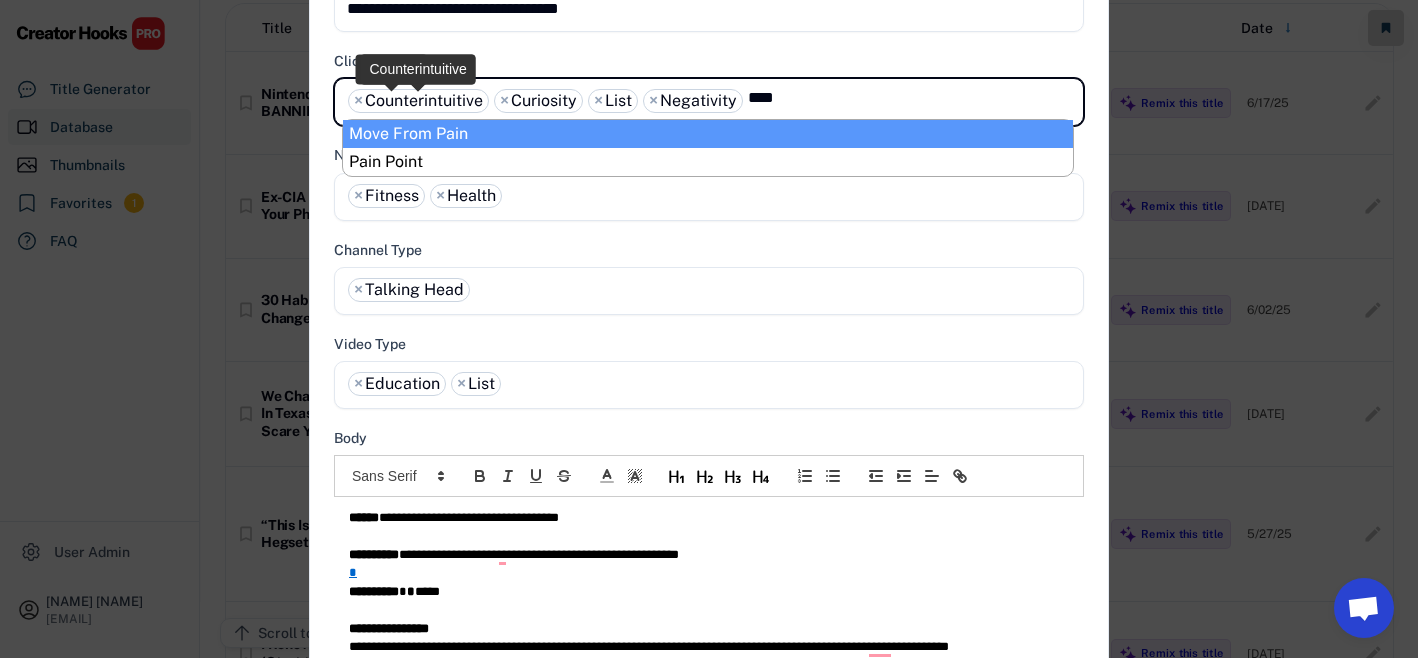 type on "****" 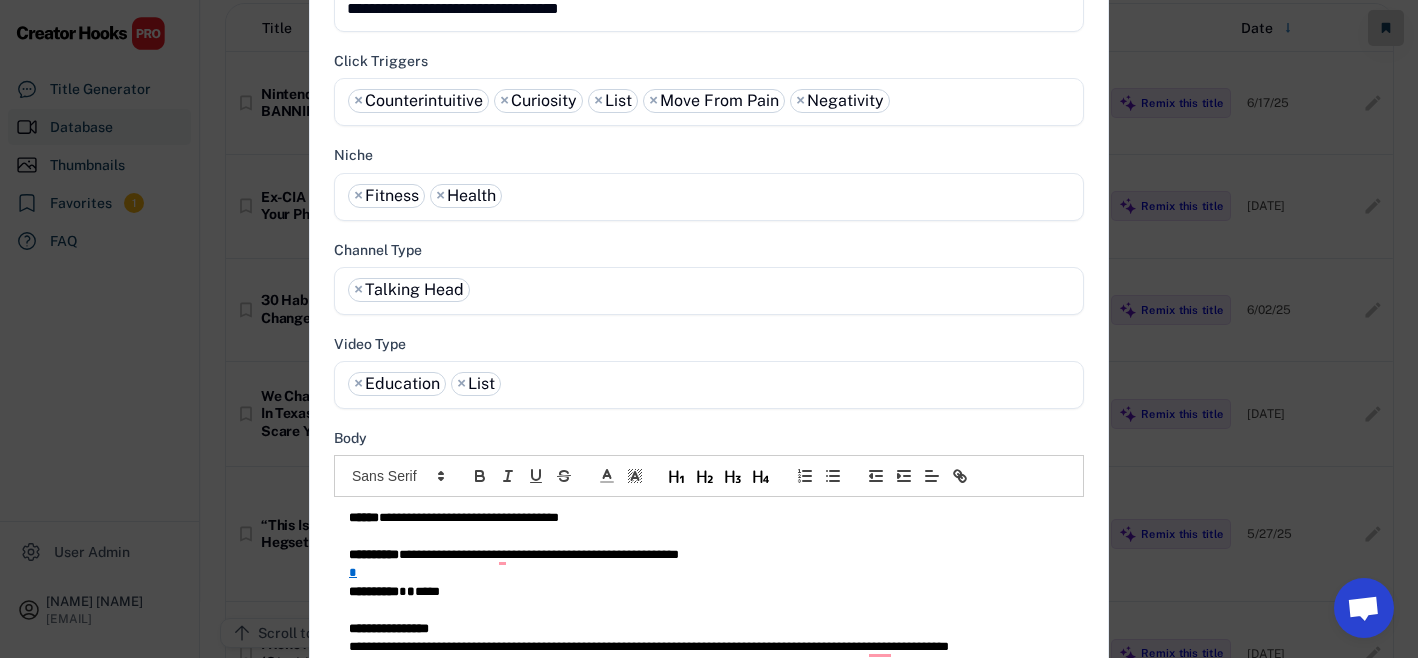 click on "**********" at bounding box center [709, 89] 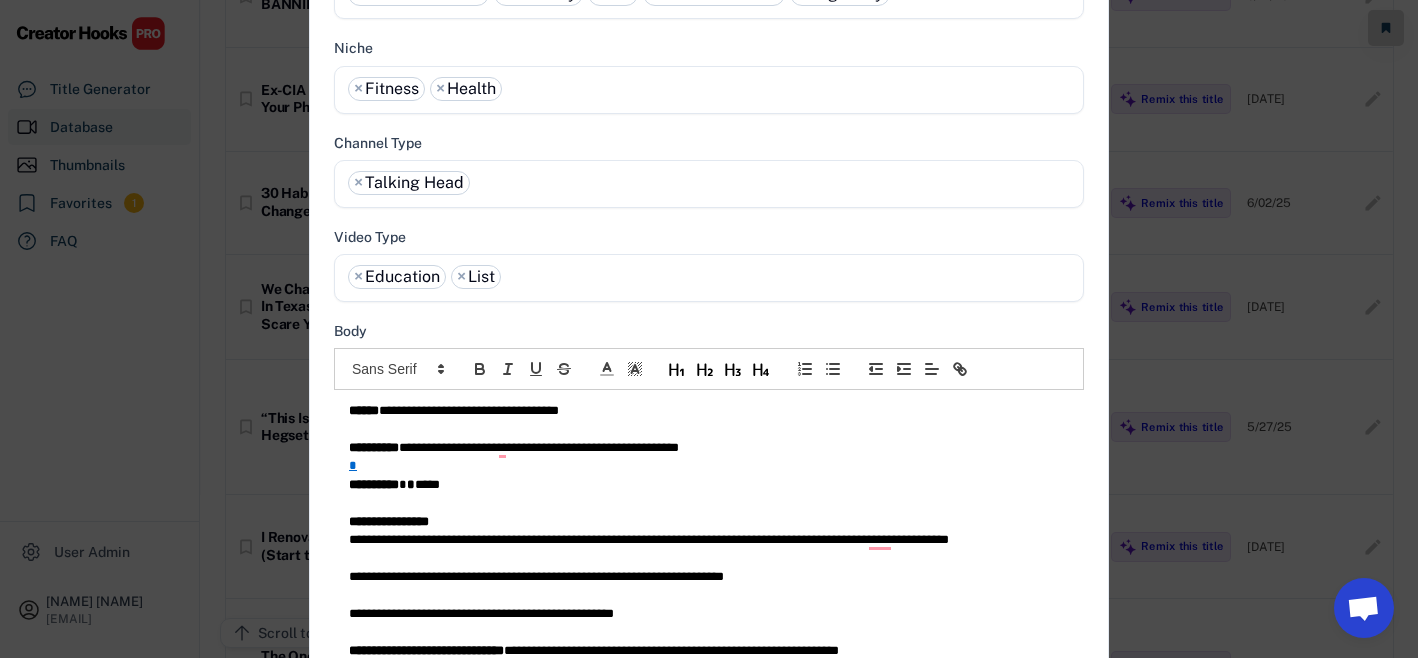 scroll, scrollTop: 176, scrollLeft: 0, axis: vertical 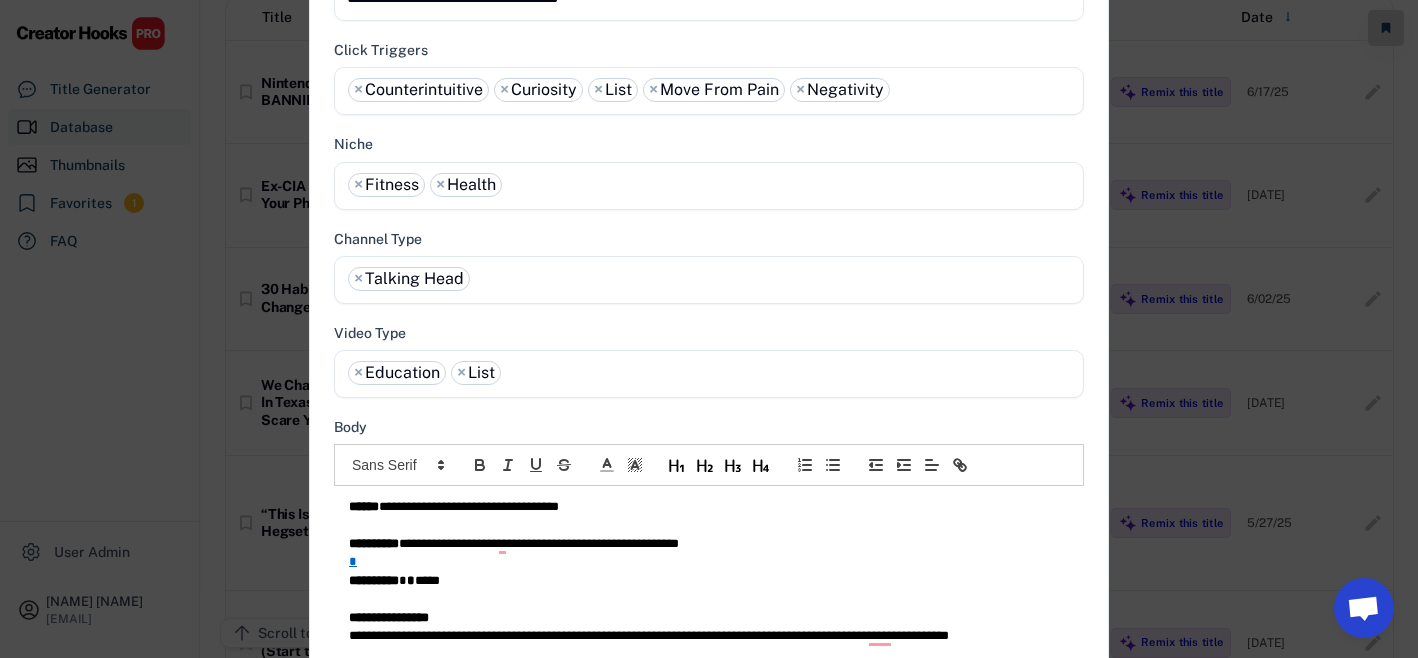click at bounding box center [925, 86] 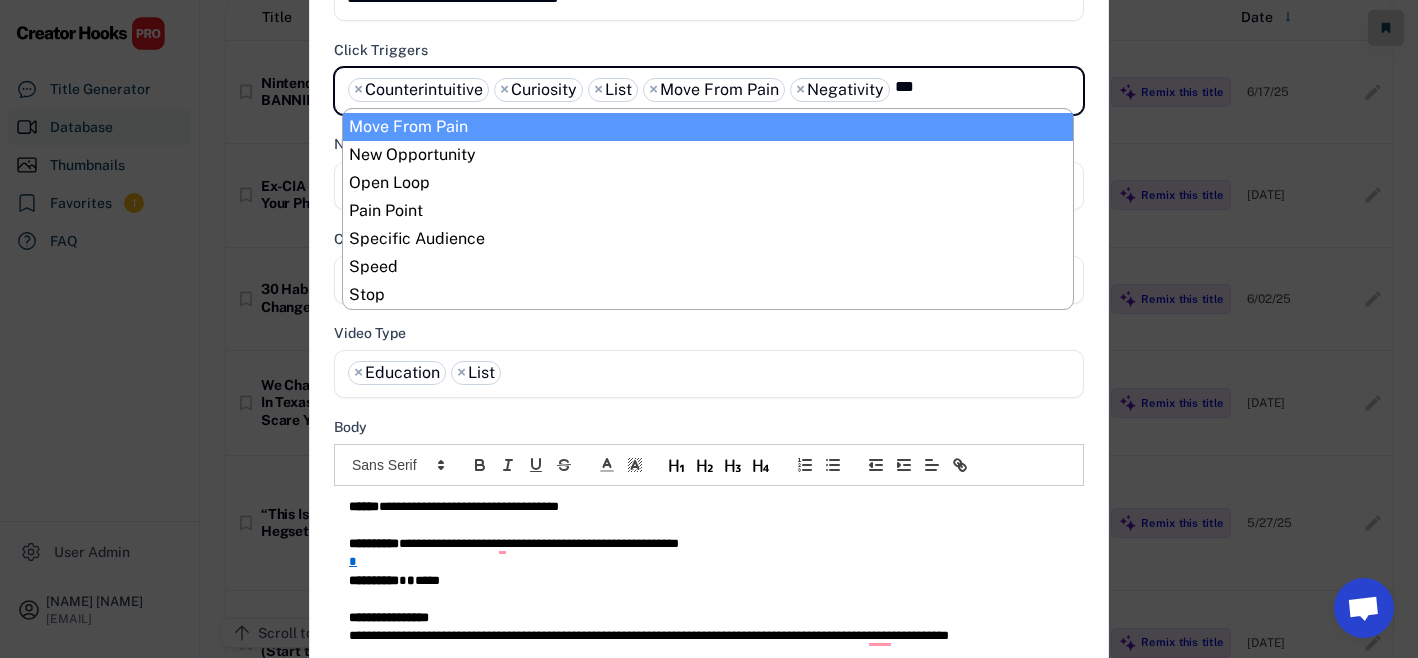 scroll, scrollTop: 0, scrollLeft: 0, axis: both 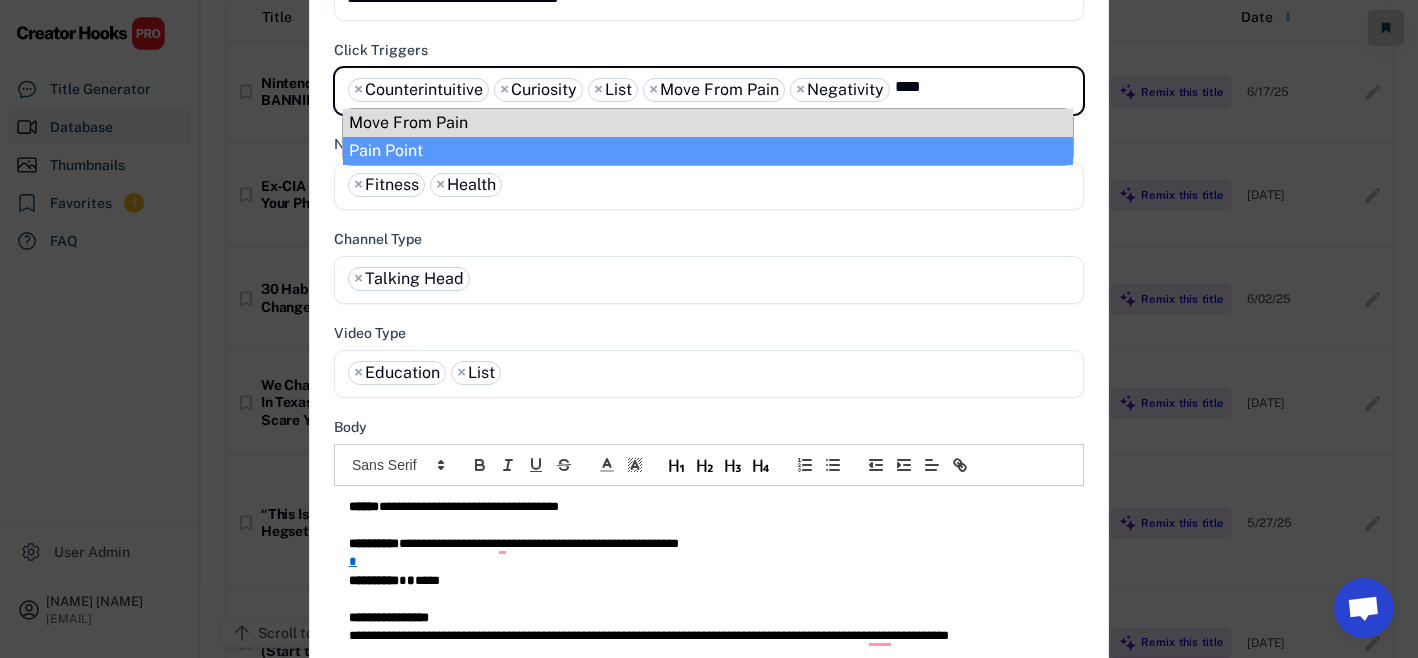 type on "****" 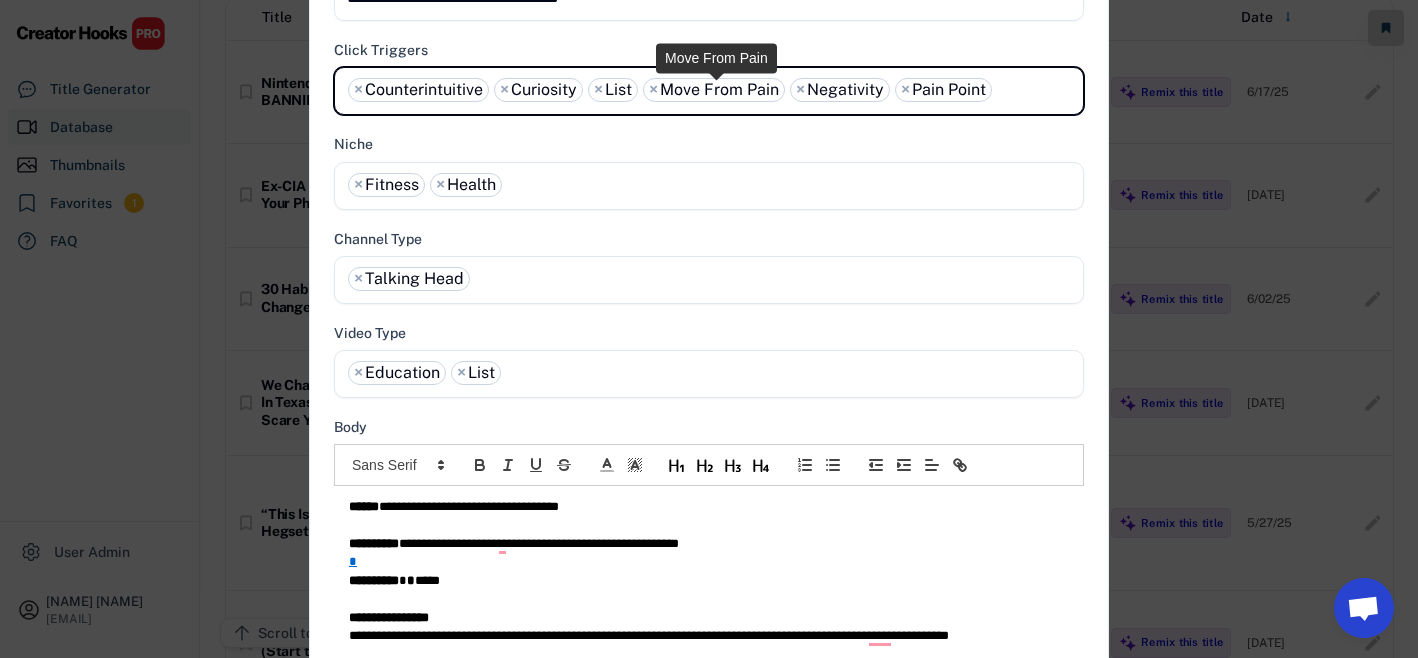 click on "× Move From Pain" at bounding box center (714, 90) 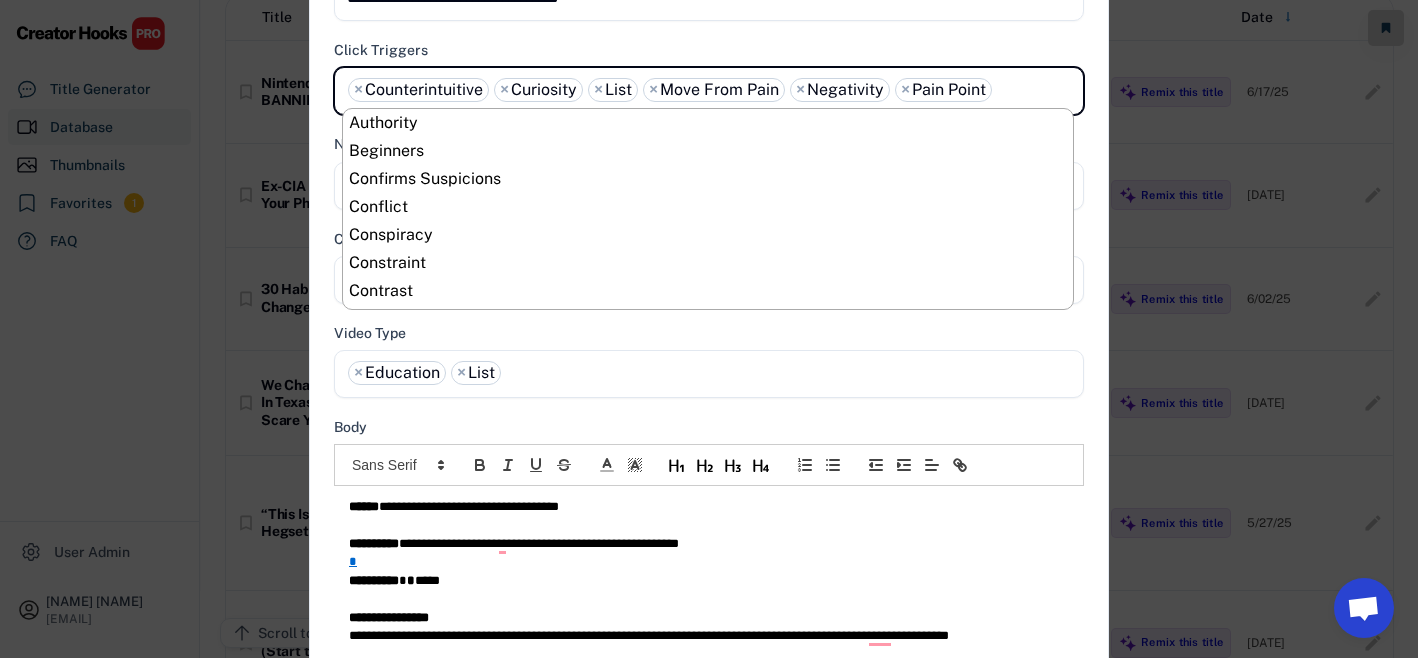 scroll, scrollTop: 168, scrollLeft: 0, axis: vertical 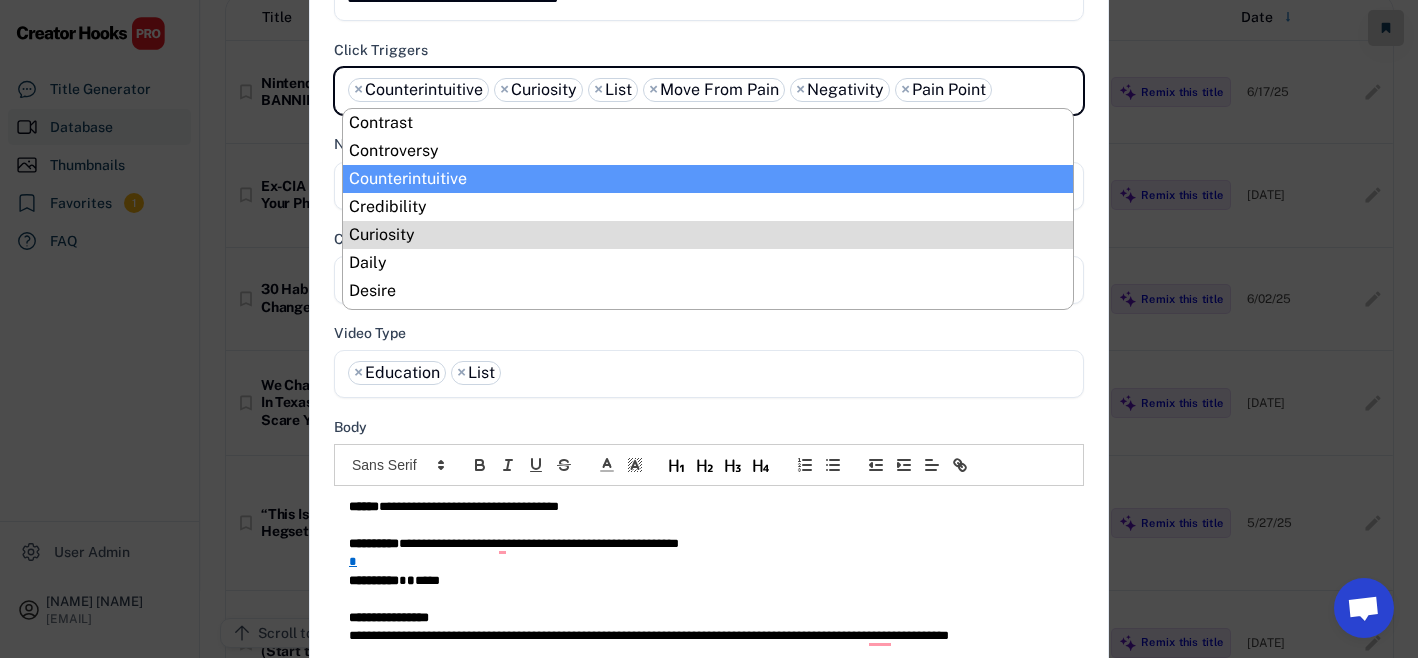 click on "**********" at bounding box center [709, 78] 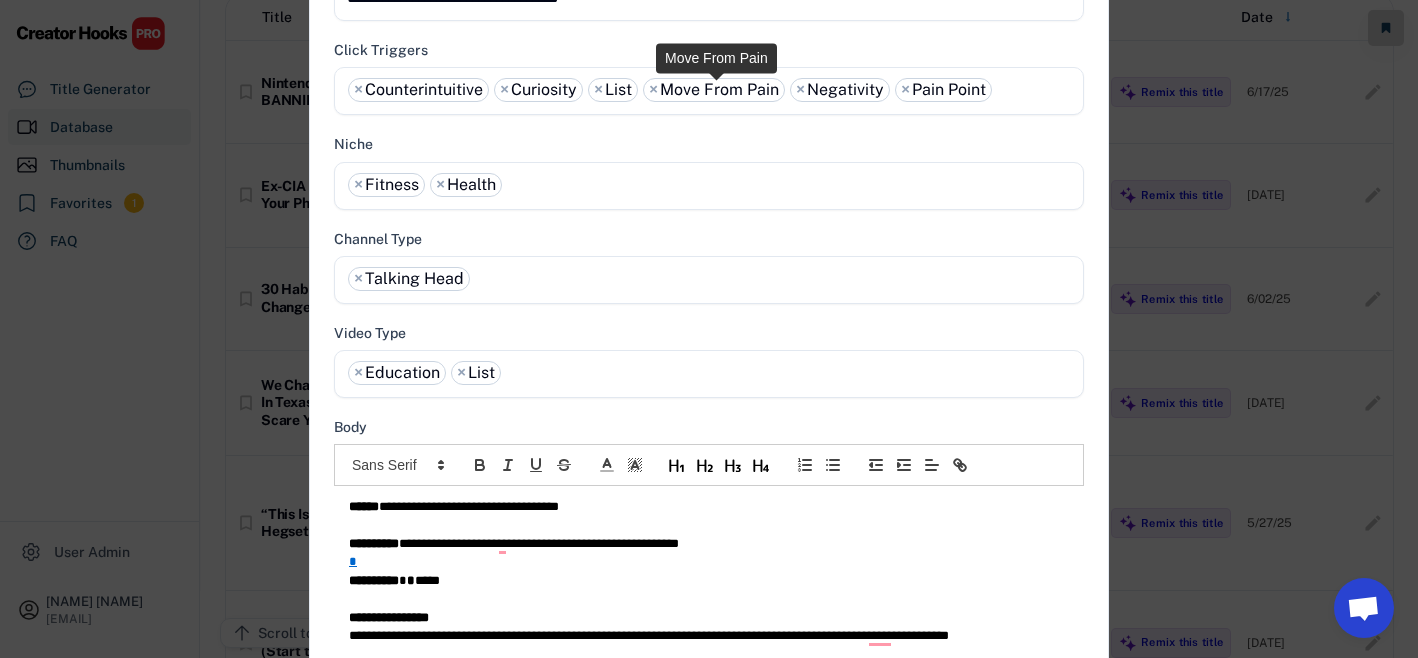 click on "×" at bounding box center (653, 90) 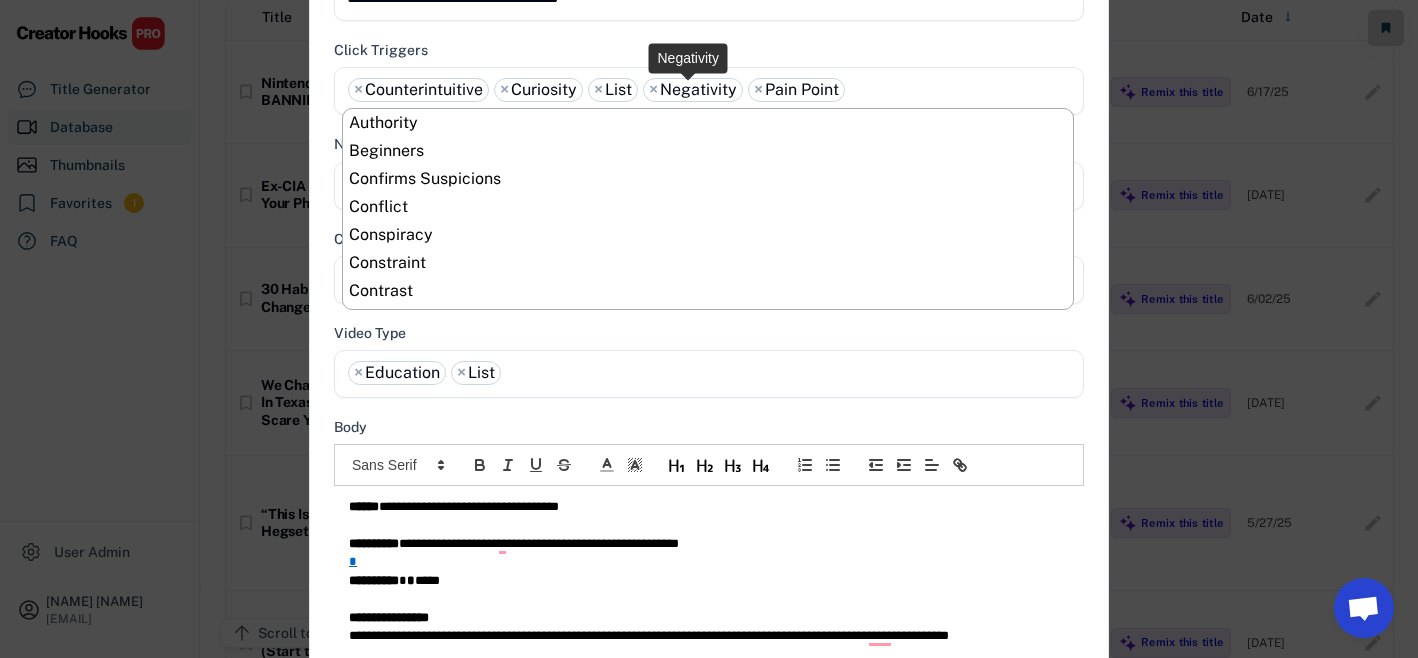 scroll, scrollTop: 196, scrollLeft: 0, axis: vertical 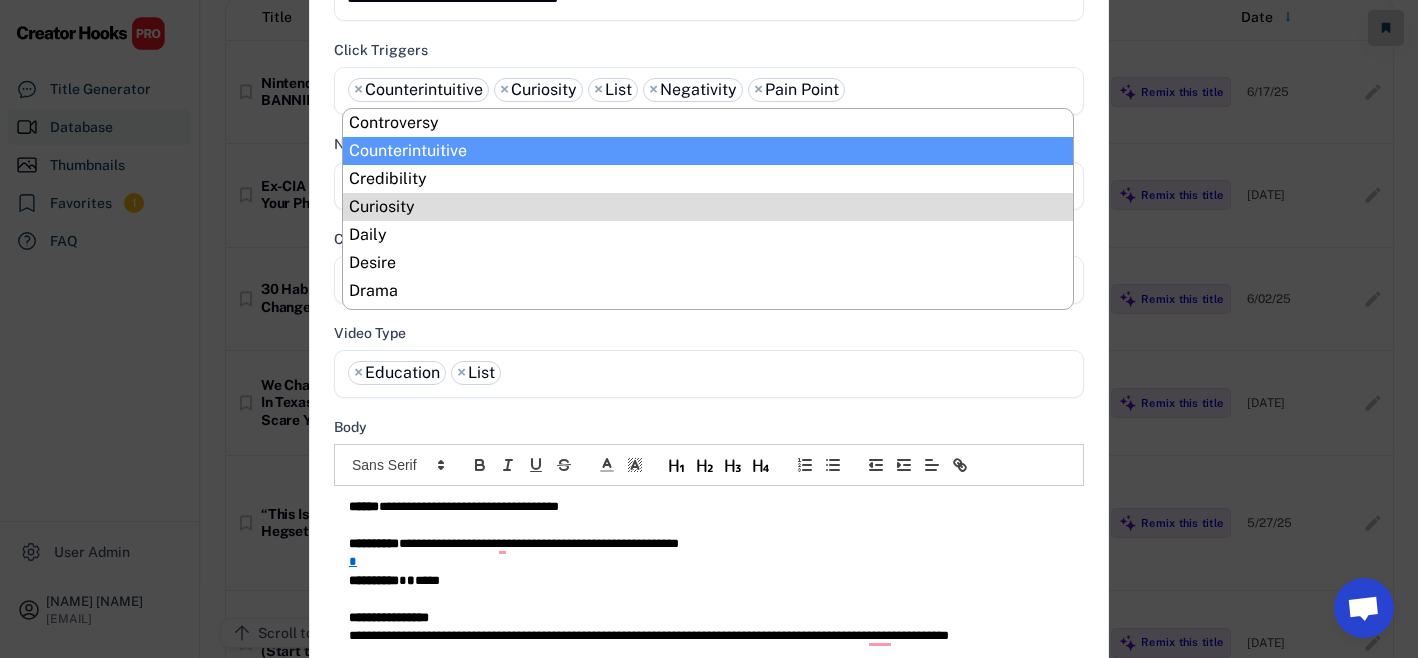 click on "**********" at bounding box center [709, 78] 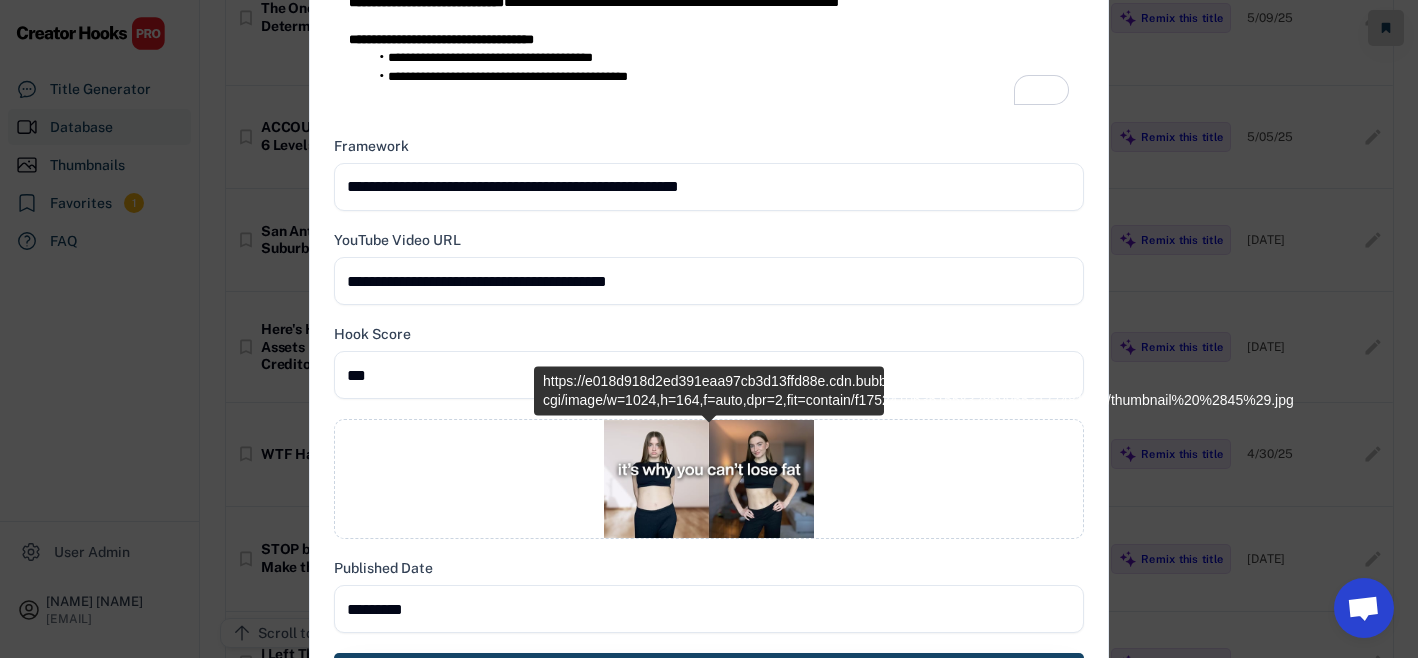 scroll, scrollTop: 1029, scrollLeft: 0, axis: vertical 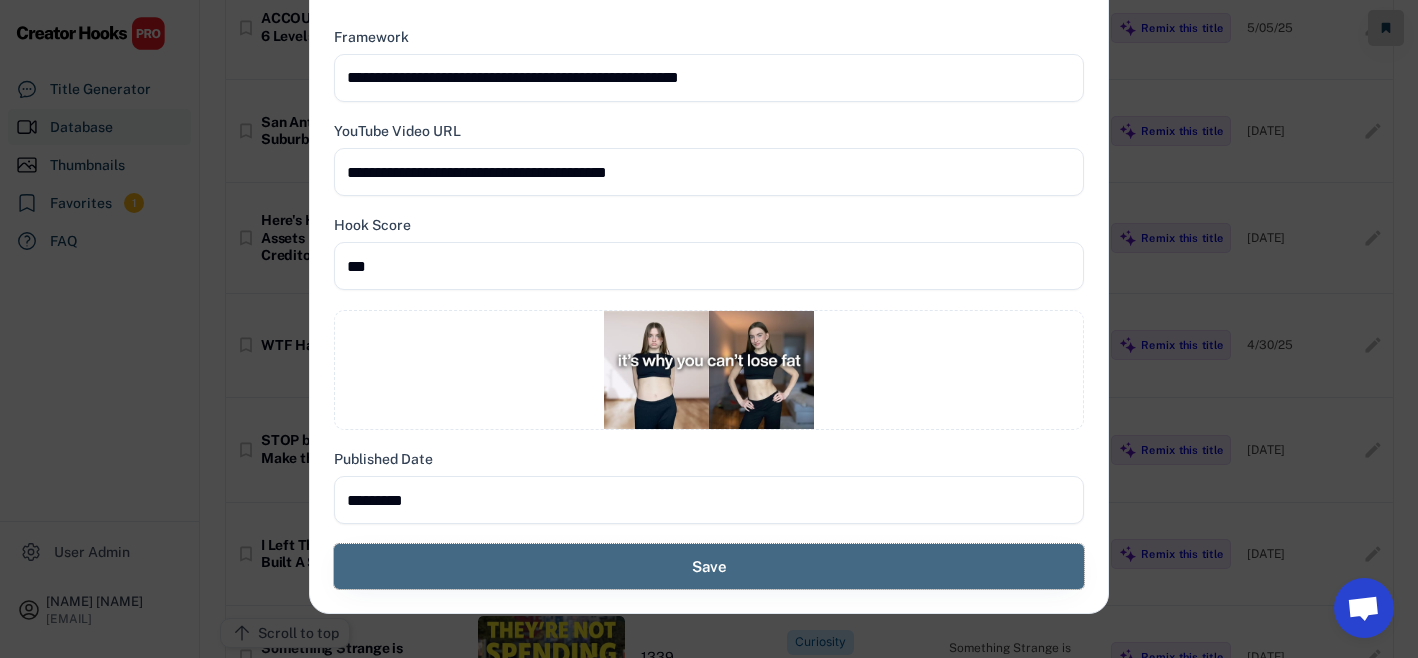 click on "Save" at bounding box center [709, 566] 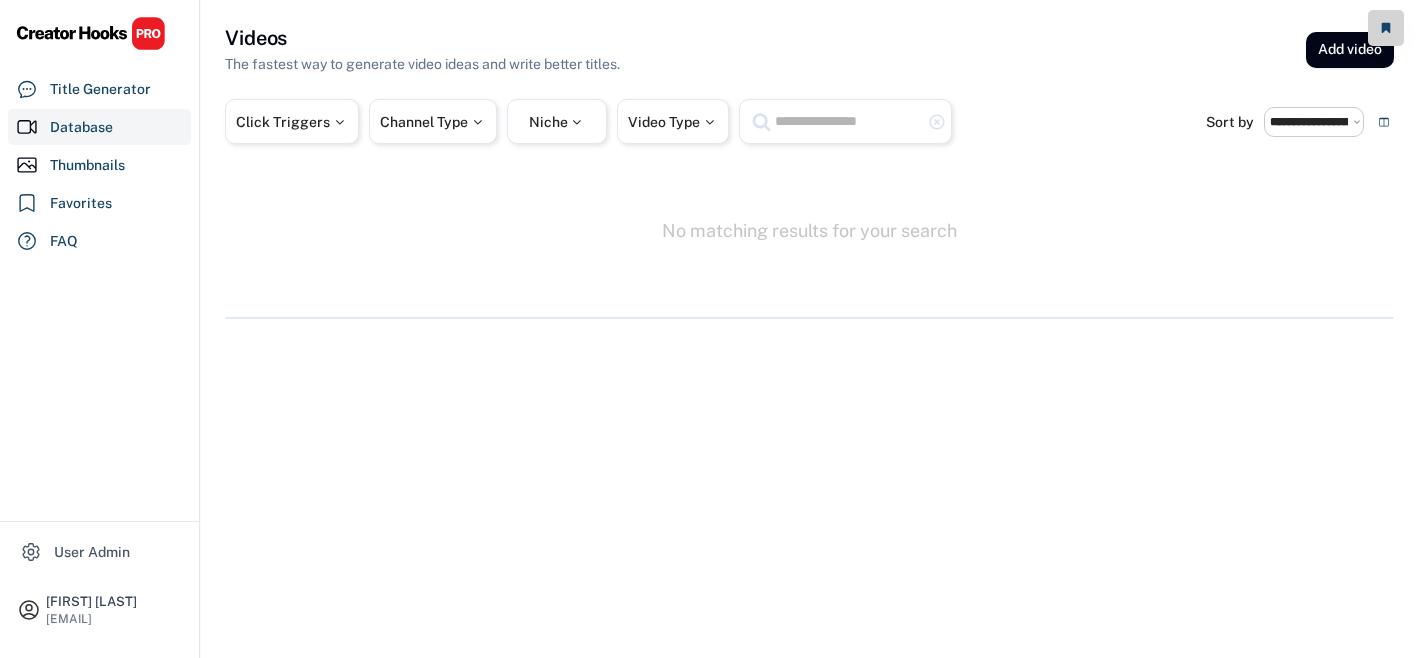 select on "**********" 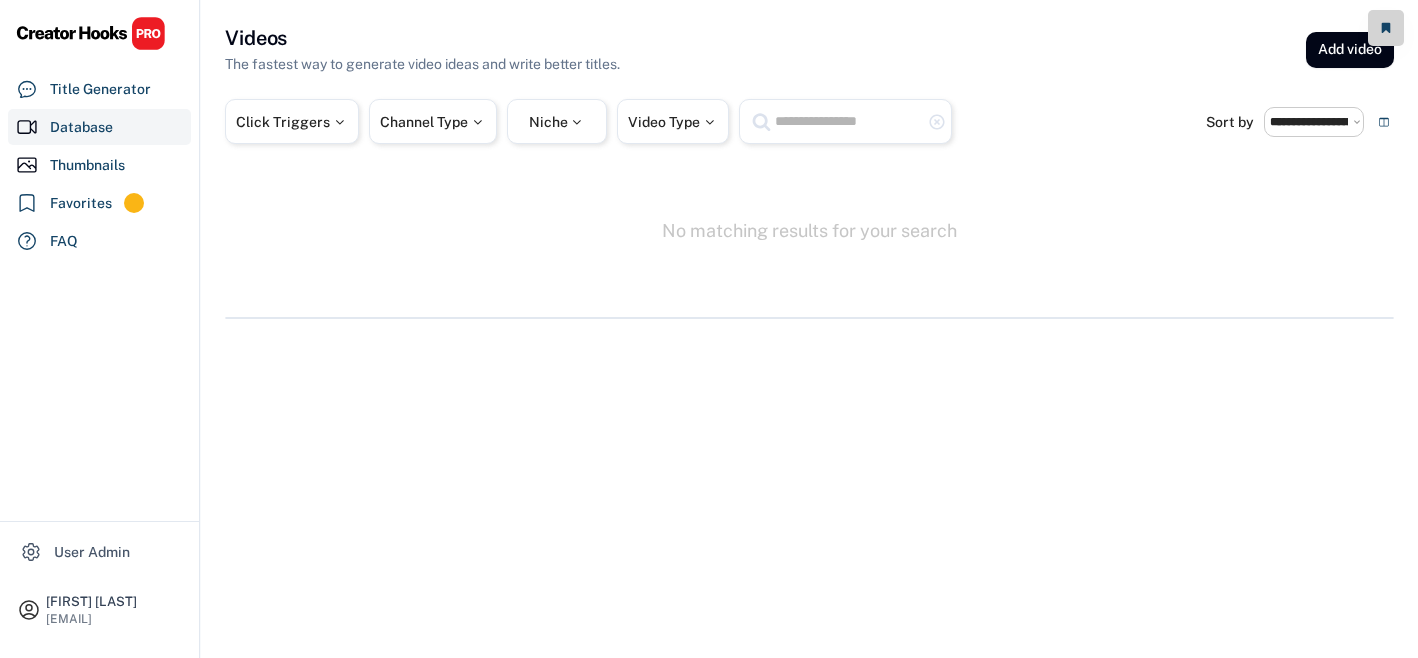 scroll, scrollTop: 109, scrollLeft: 0, axis: vertical 